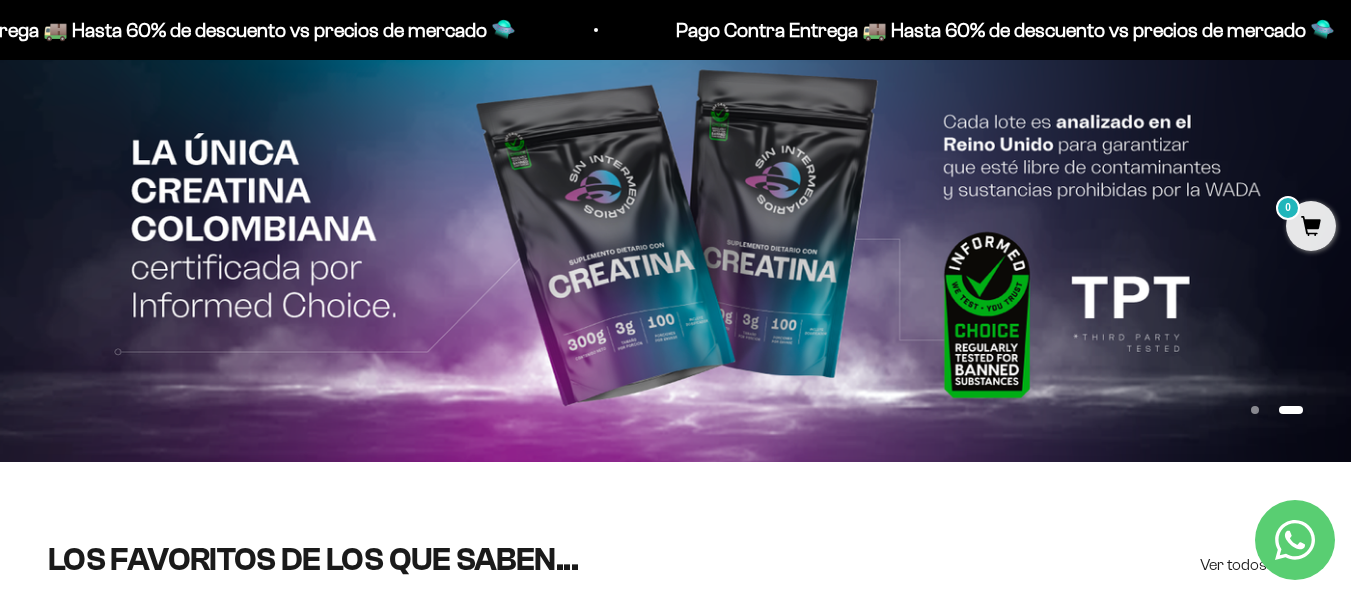 scroll, scrollTop: 0, scrollLeft: 0, axis: both 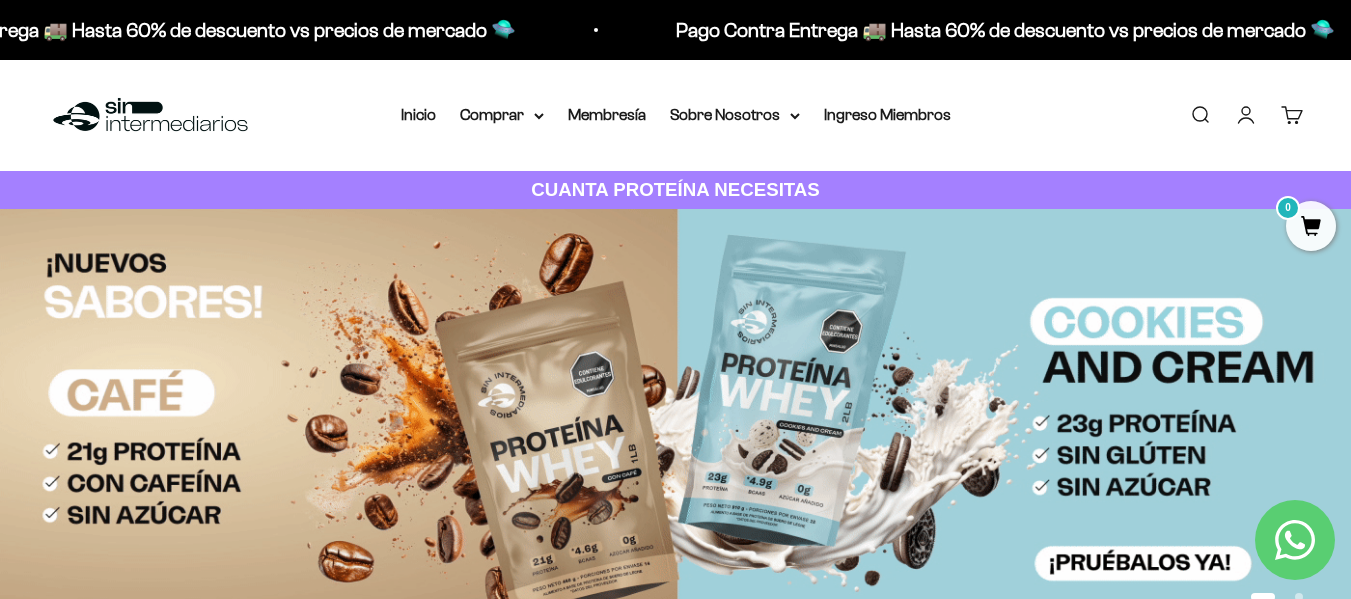 click on "Menú
Buscar
Inicio
Comprar
Proteínas
Ver Todos
Whey
Iso Vegan Pancakes Pre-Entreno 0" at bounding box center (675, 115) 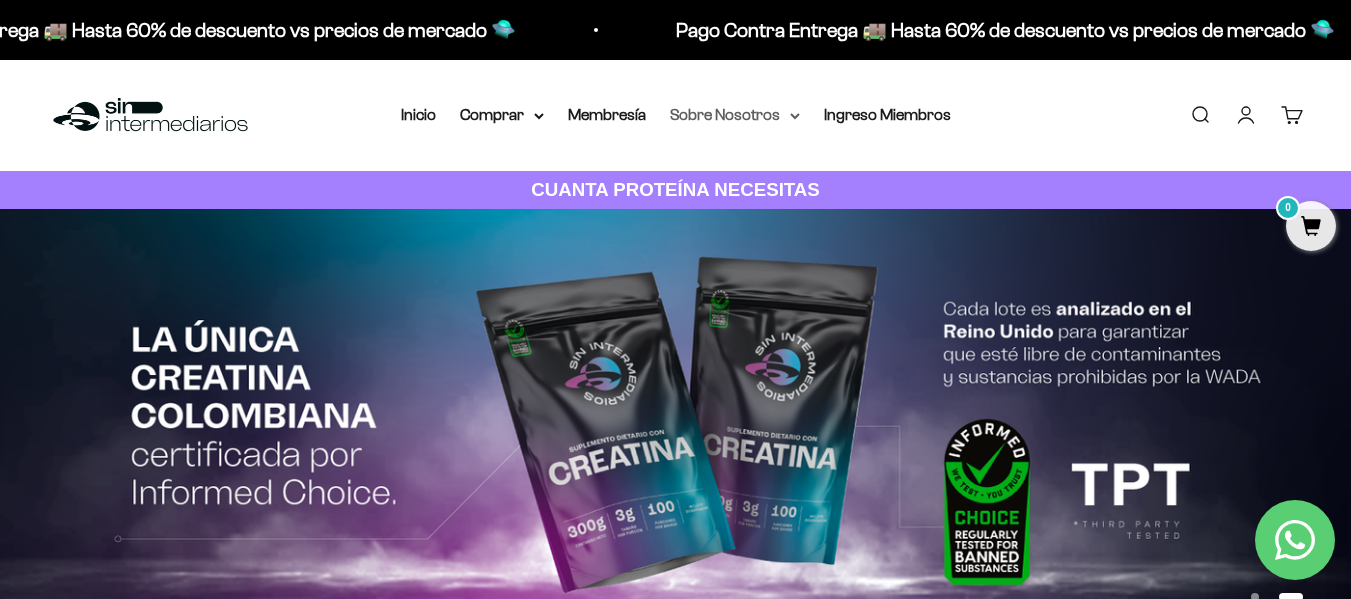 click on "Sobre Nosotros" at bounding box center [735, 115] 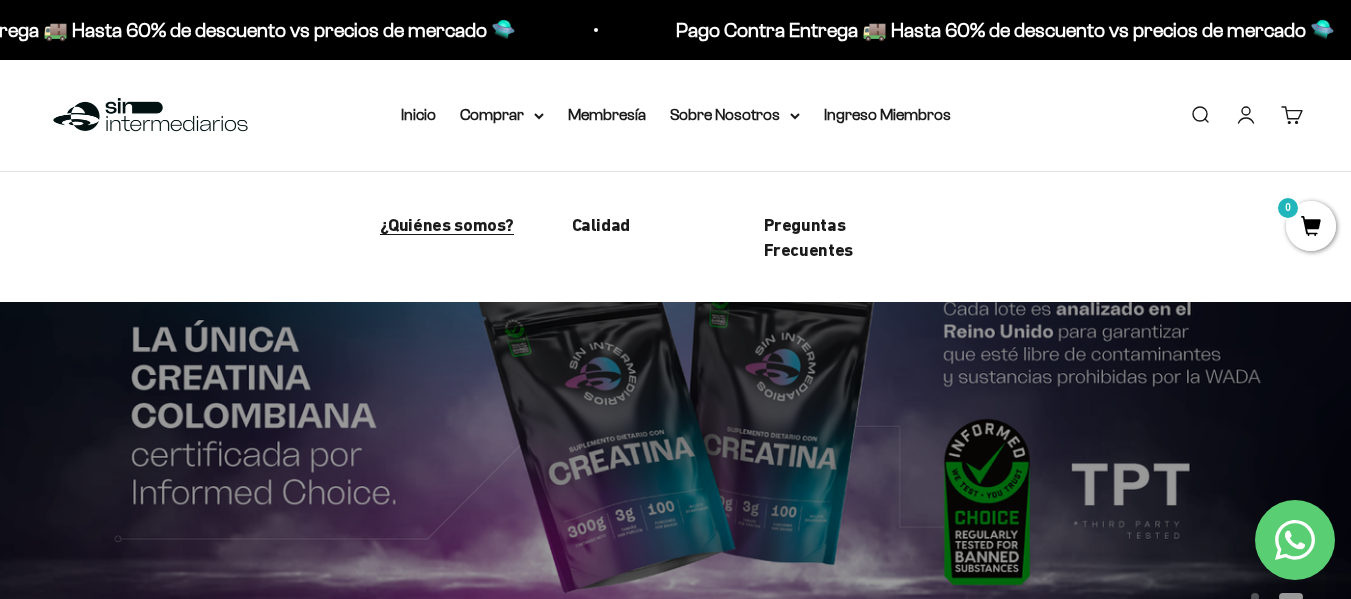 click on "¿Quiénes somos?" at bounding box center [447, 224] 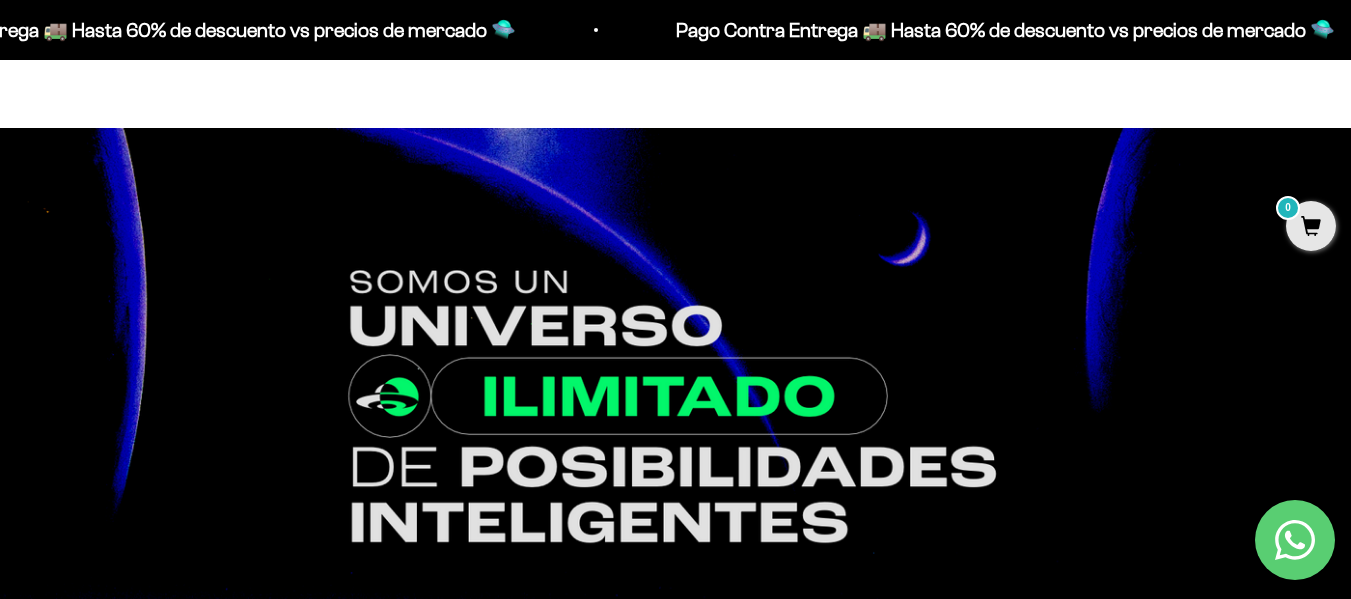 scroll, scrollTop: 0, scrollLeft: 0, axis: both 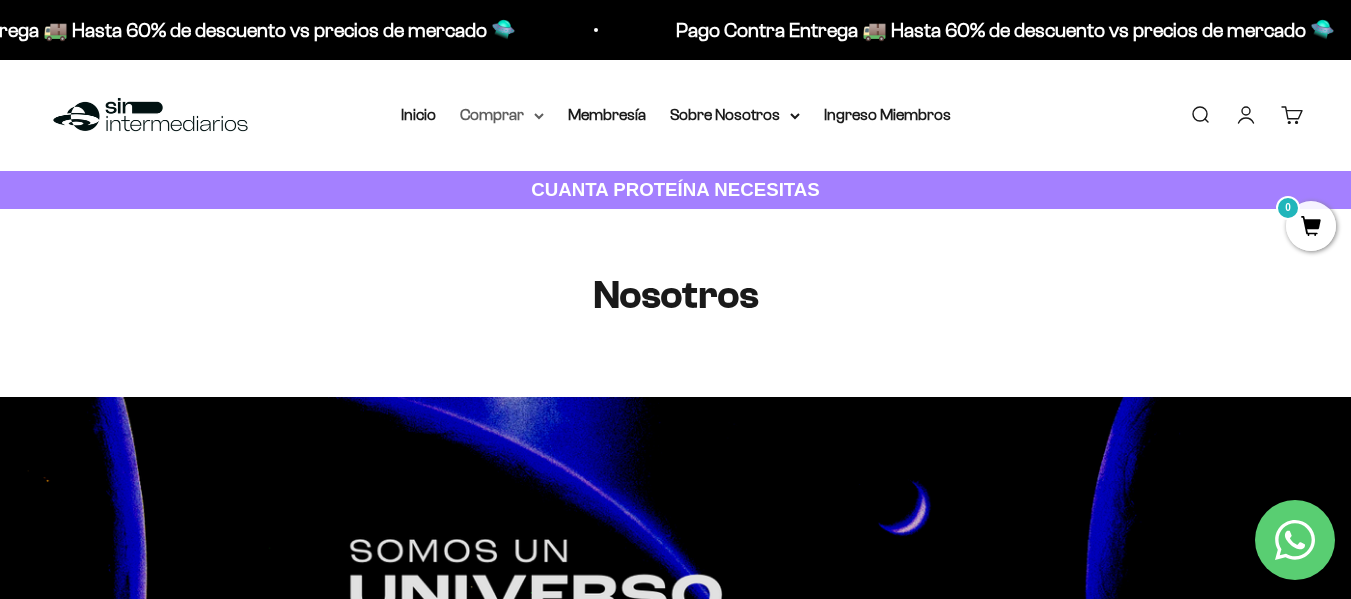 click on "Comprar" at bounding box center [502, 115] 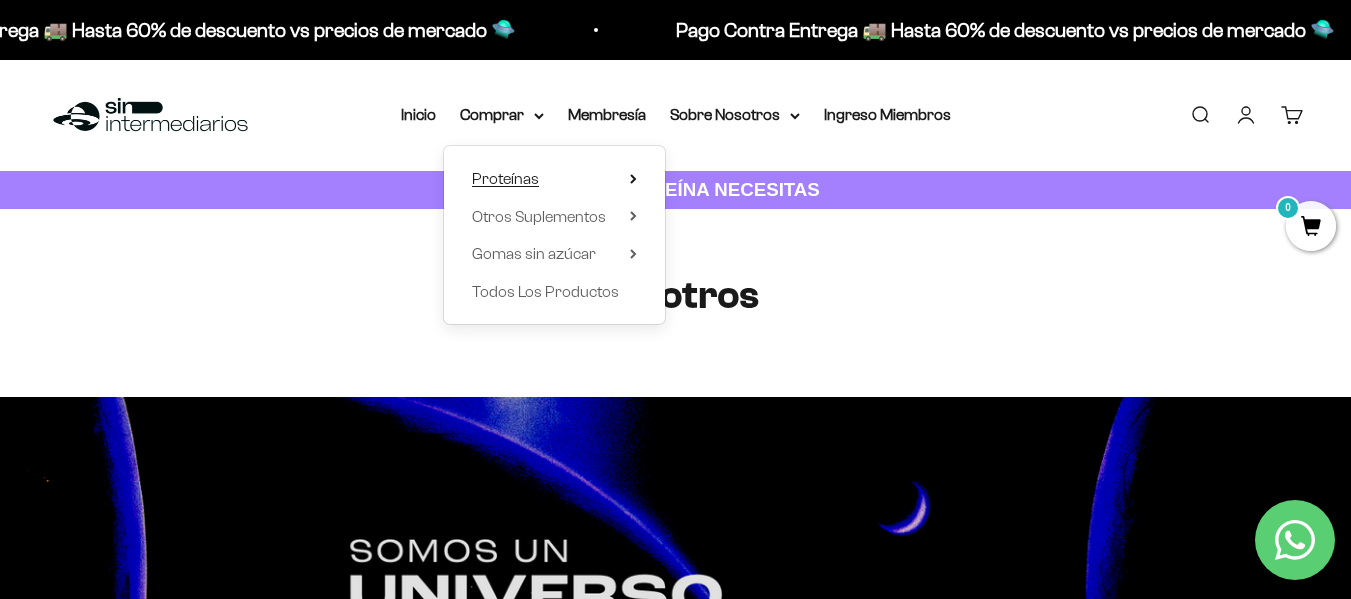 click on "Proteínas" at bounding box center (505, 178) 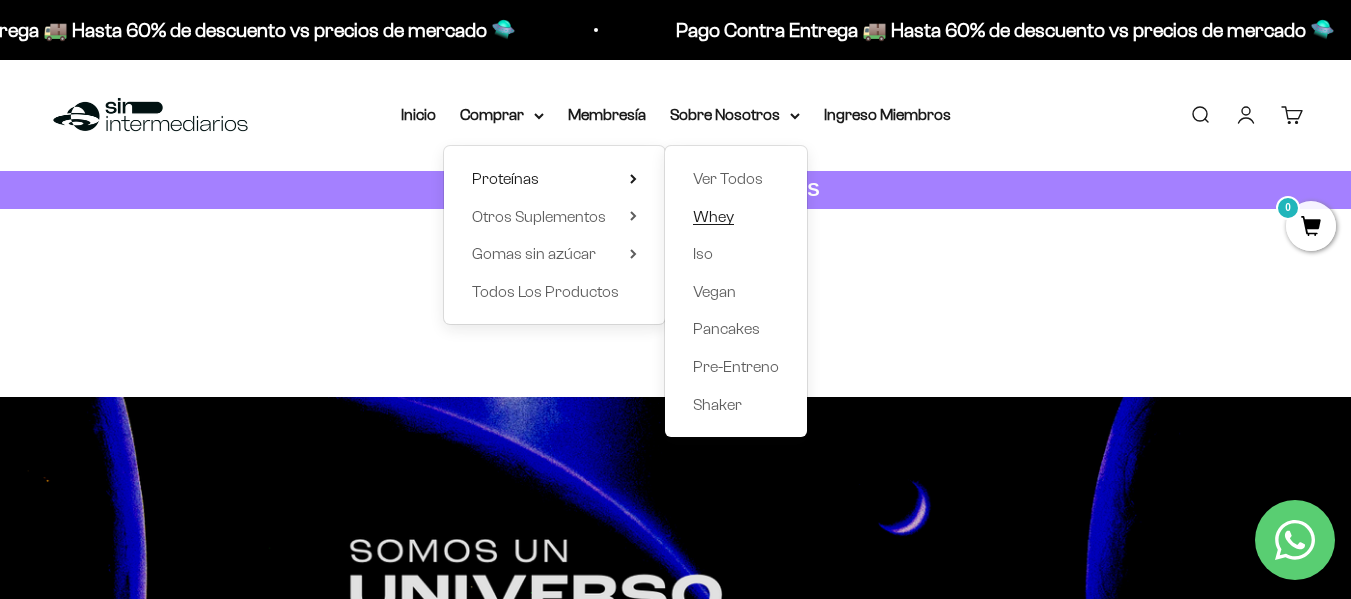 click on "Whey" at bounding box center (713, 216) 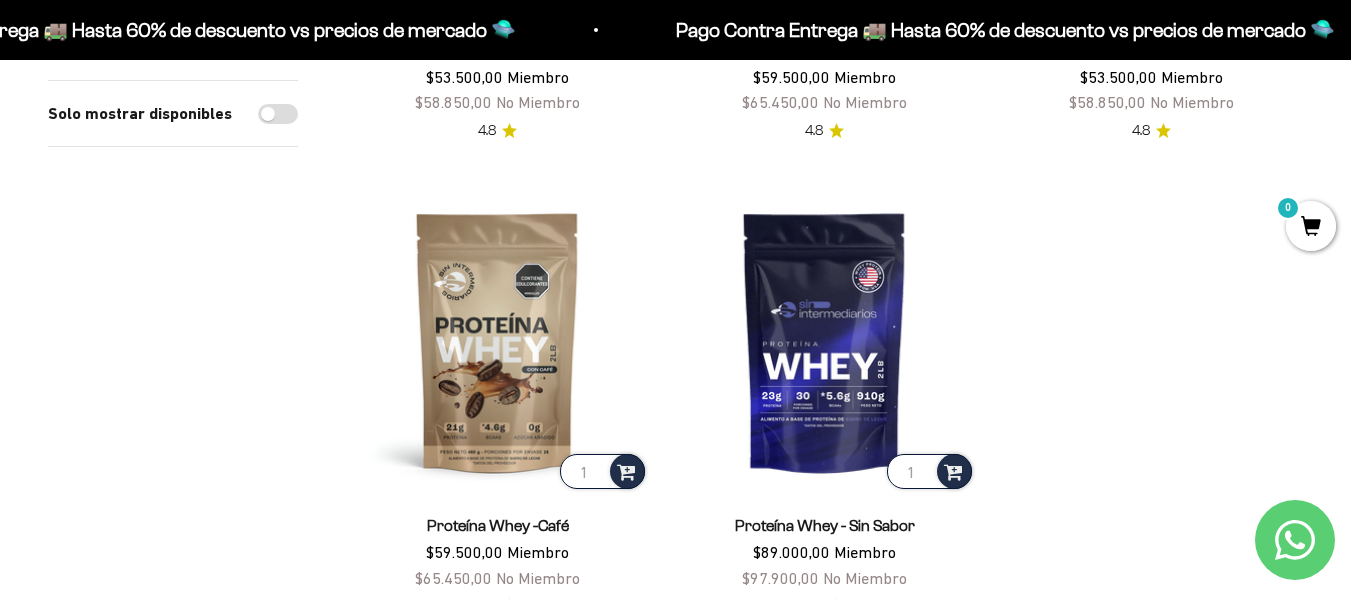 scroll, scrollTop: 700, scrollLeft: 0, axis: vertical 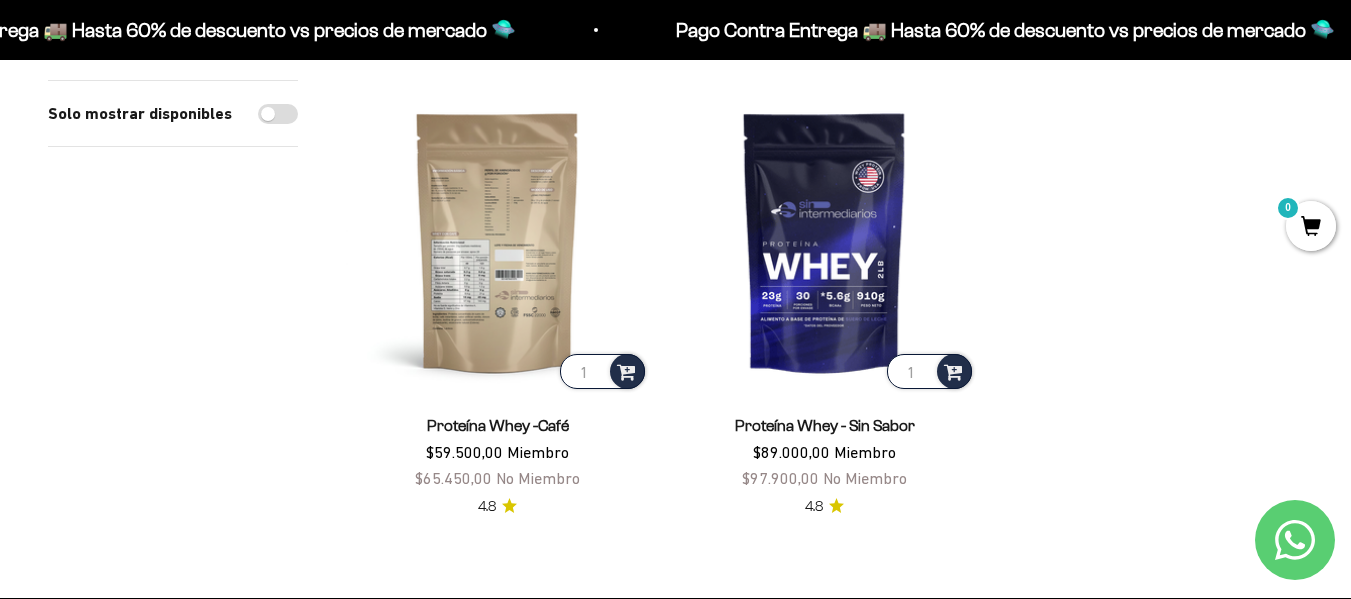 click at bounding box center (497, 241) 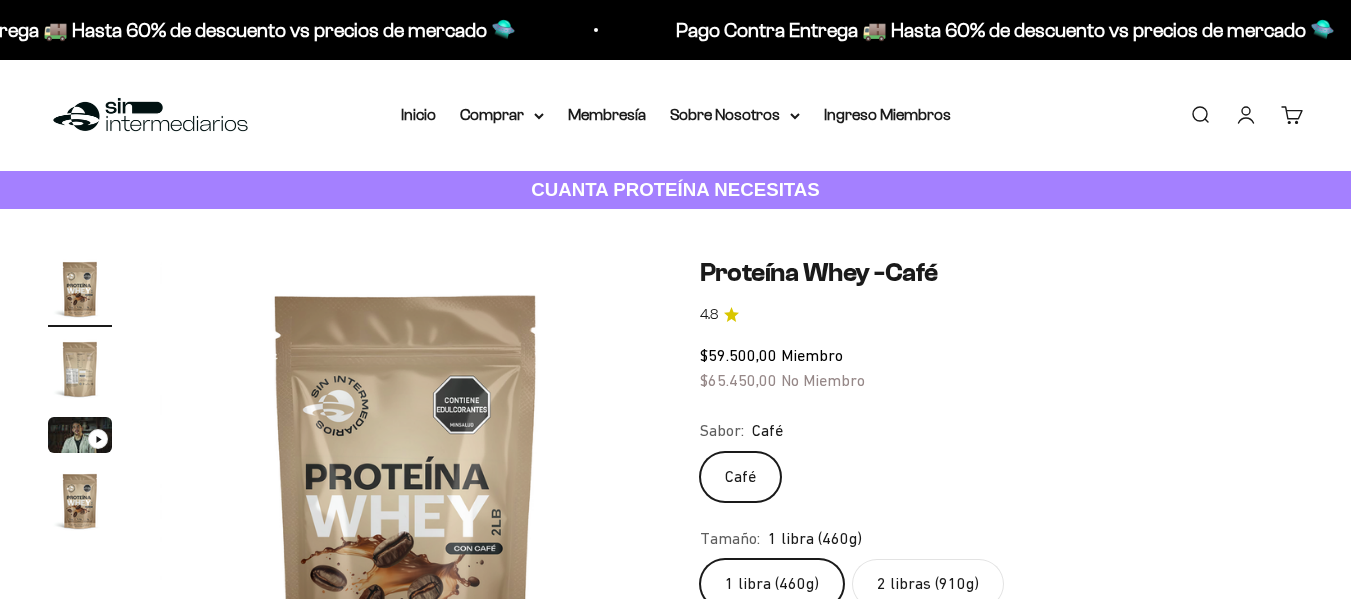 scroll, scrollTop: 0, scrollLeft: 0, axis: both 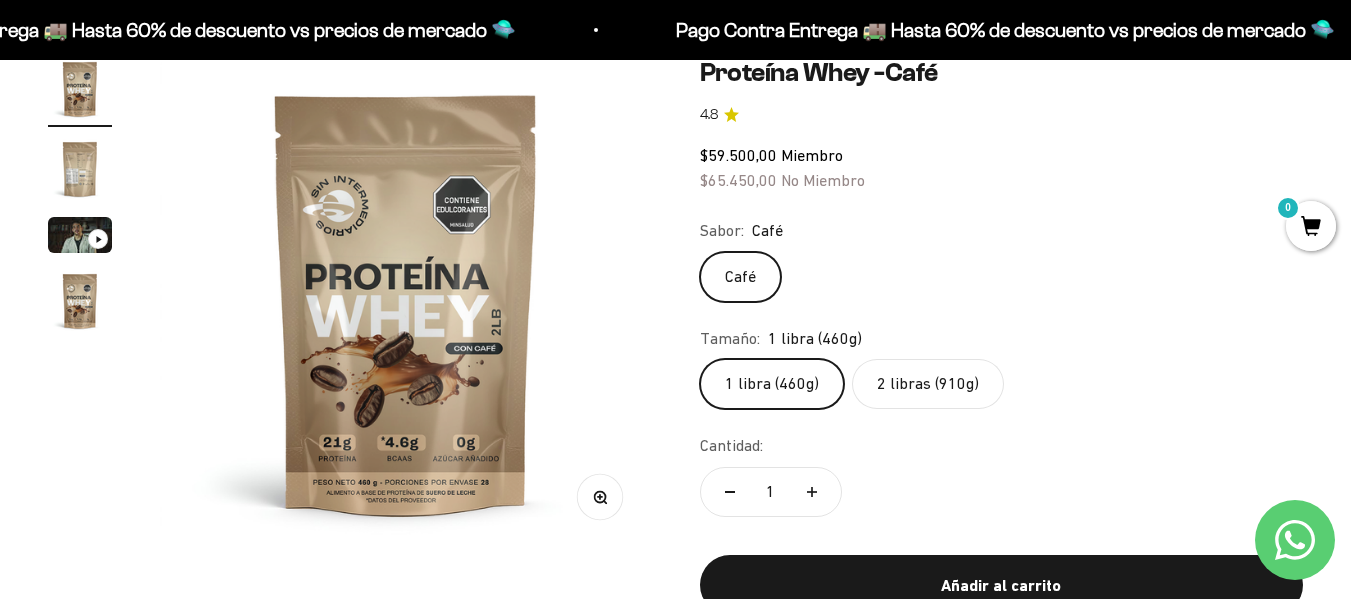click on "2 libras (910g)" 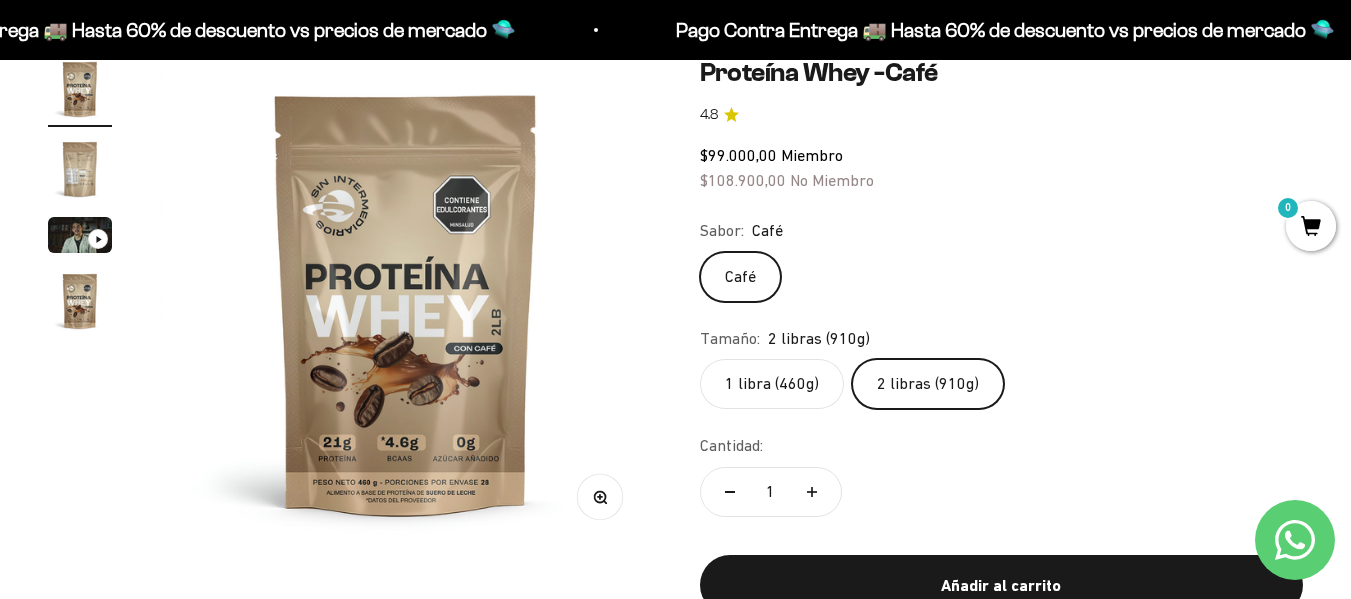 scroll, scrollTop: 100, scrollLeft: 0, axis: vertical 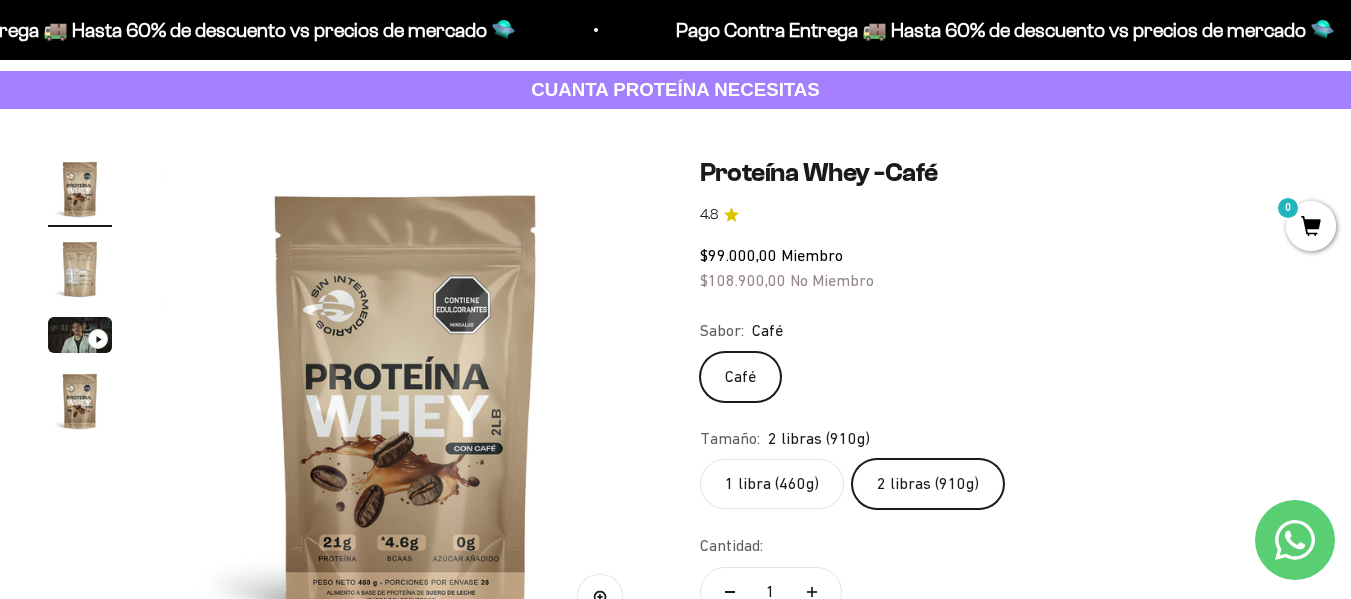 click on "1 libra (460g)" 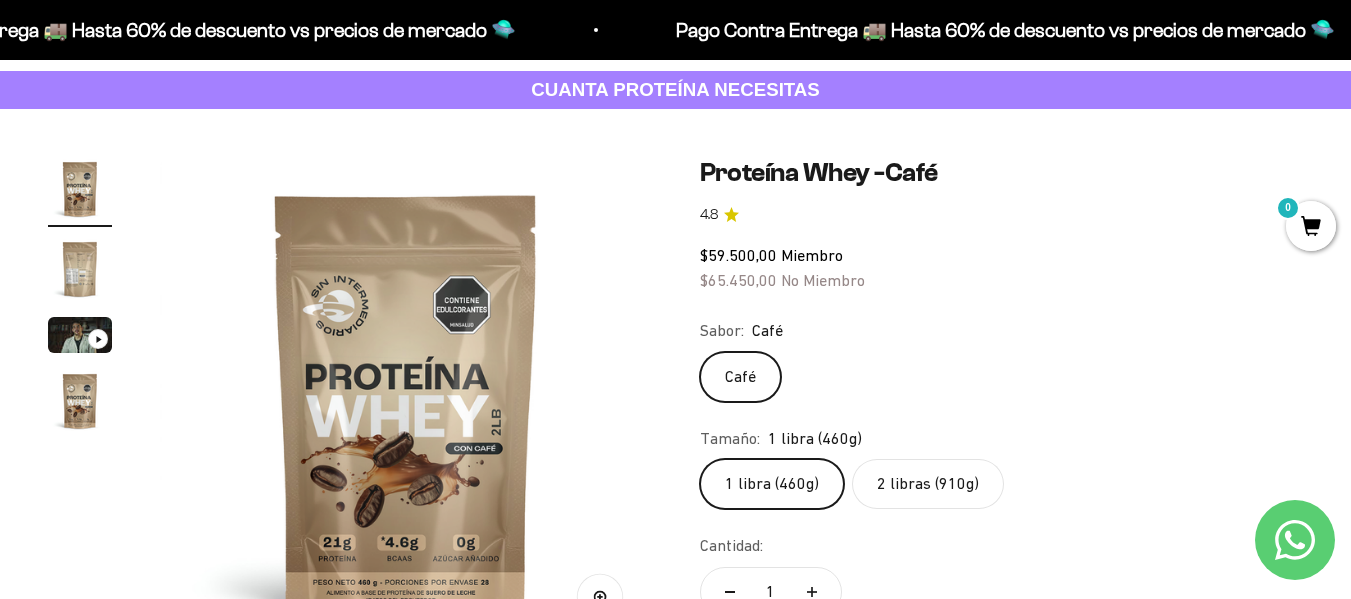 scroll, scrollTop: 0, scrollLeft: 0, axis: both 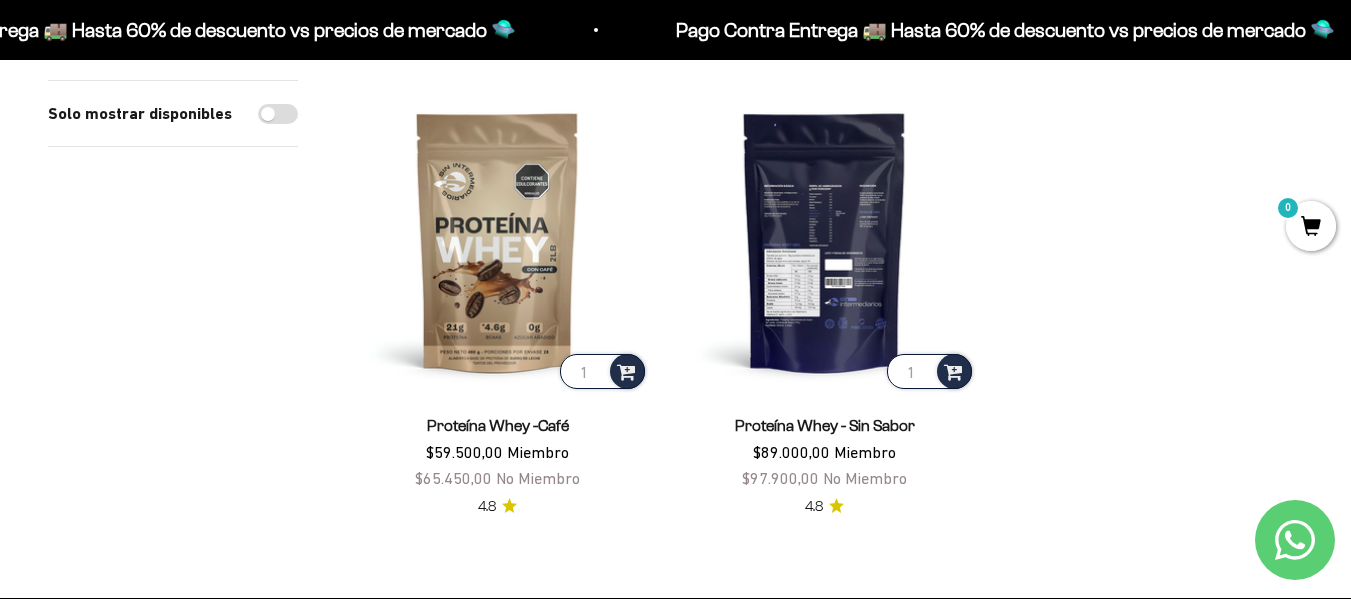 click at bounding box center [824, 241] 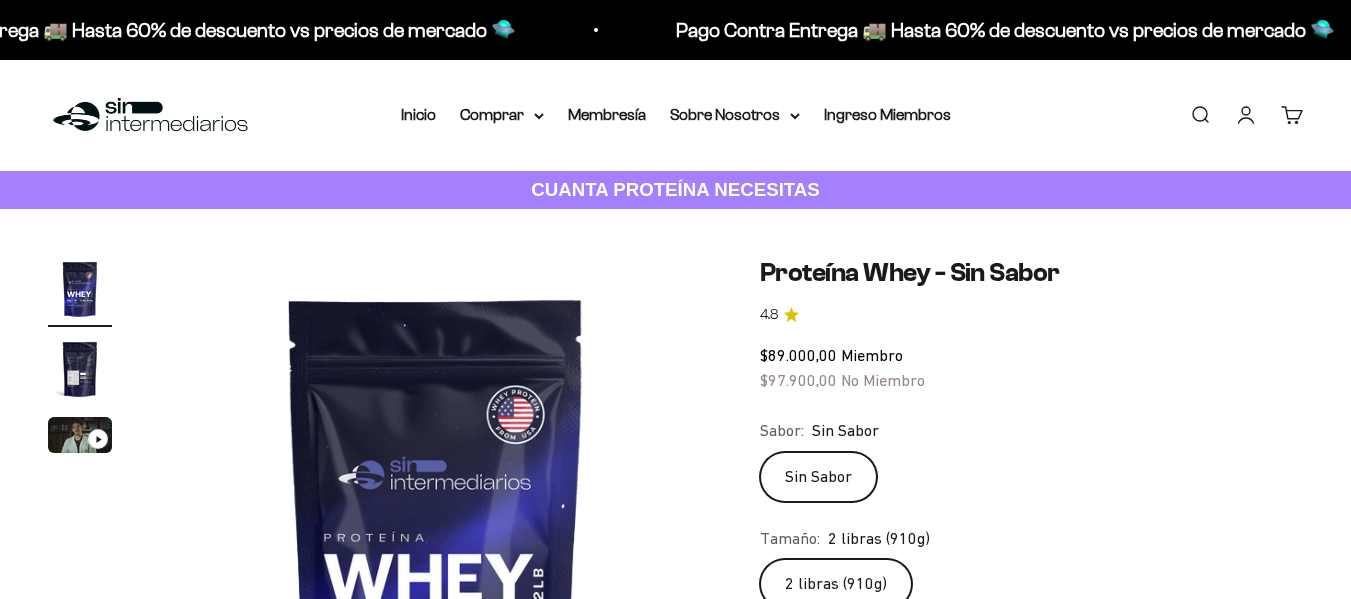 scroll, scrollTop: 0, scrollLeft: 0, axis: both 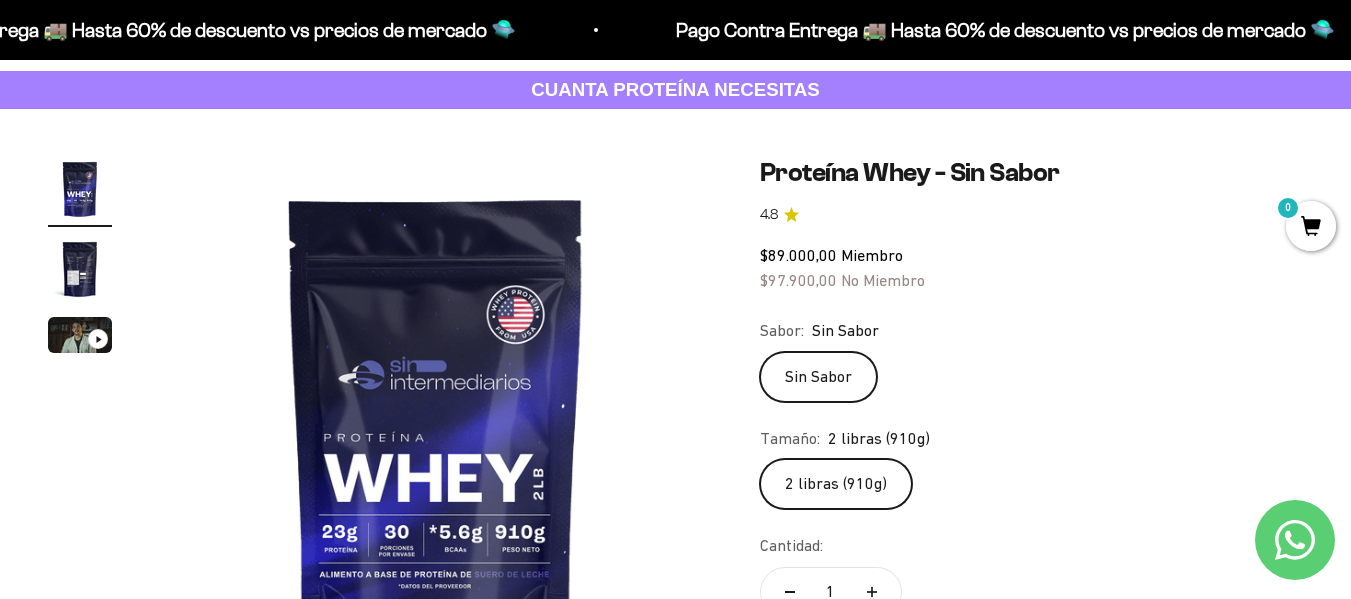 click on "2 libras (910g)" 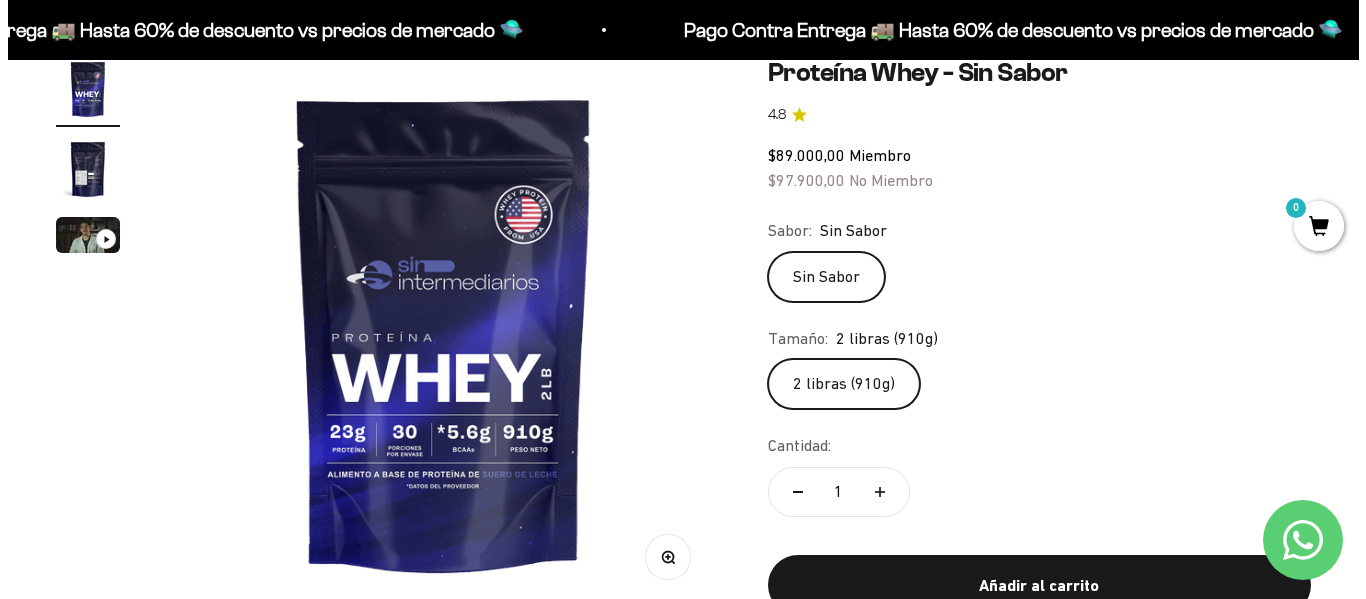 scroll, scrollTop: 300, scrollLeft: 0, axis: vertical 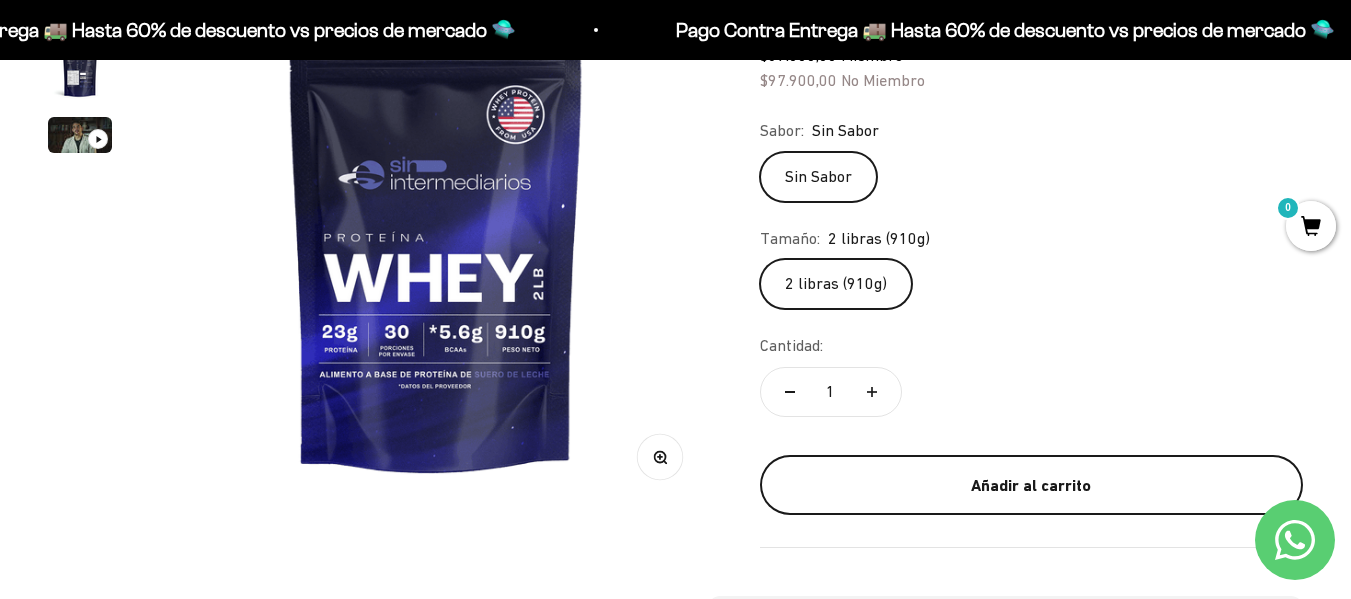 click on "Añadir al carrito" at bounding box center [1031, 486] 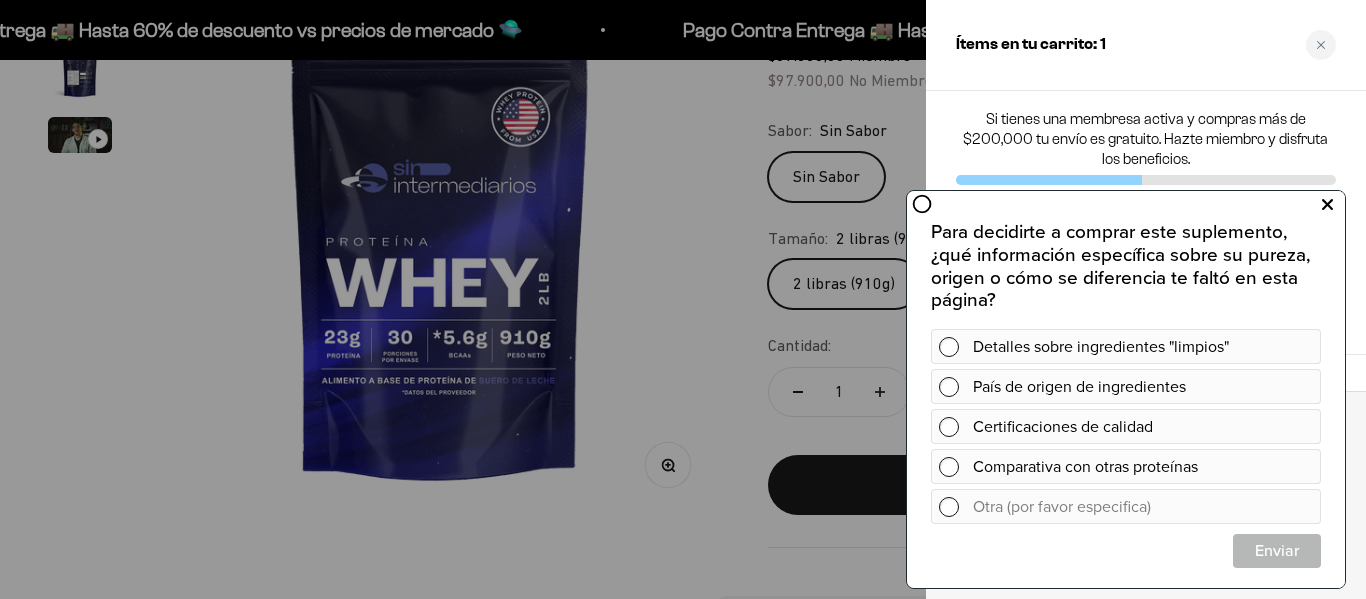 click at bounding box center (1327, 205) 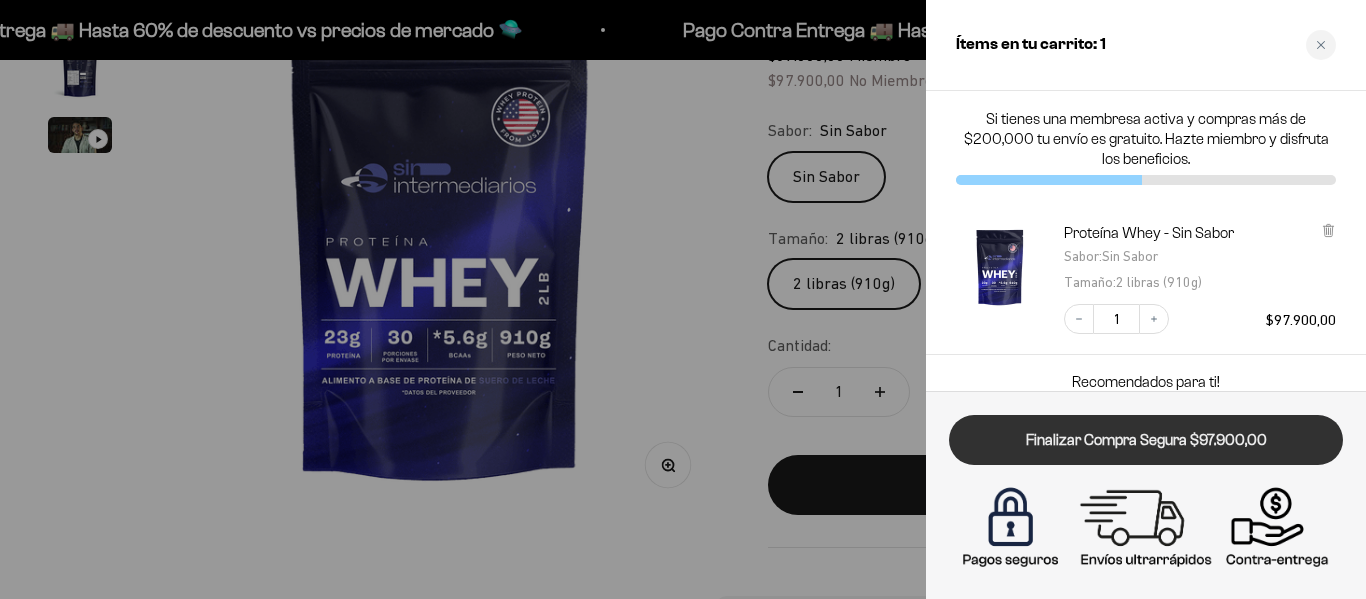 click on "Finalizar Compra Segura $97.900,00" at bounding box center (1146, 440) 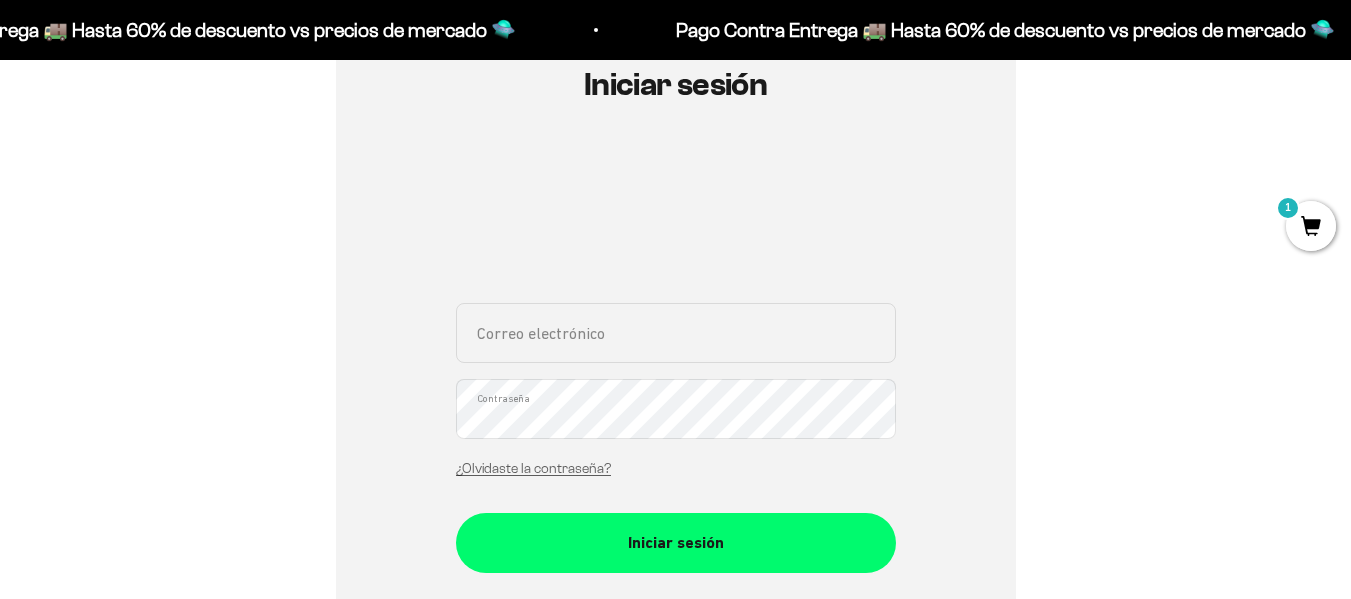 scroll, scrollTop: 300, scrollLeft: 0, axis: vertical 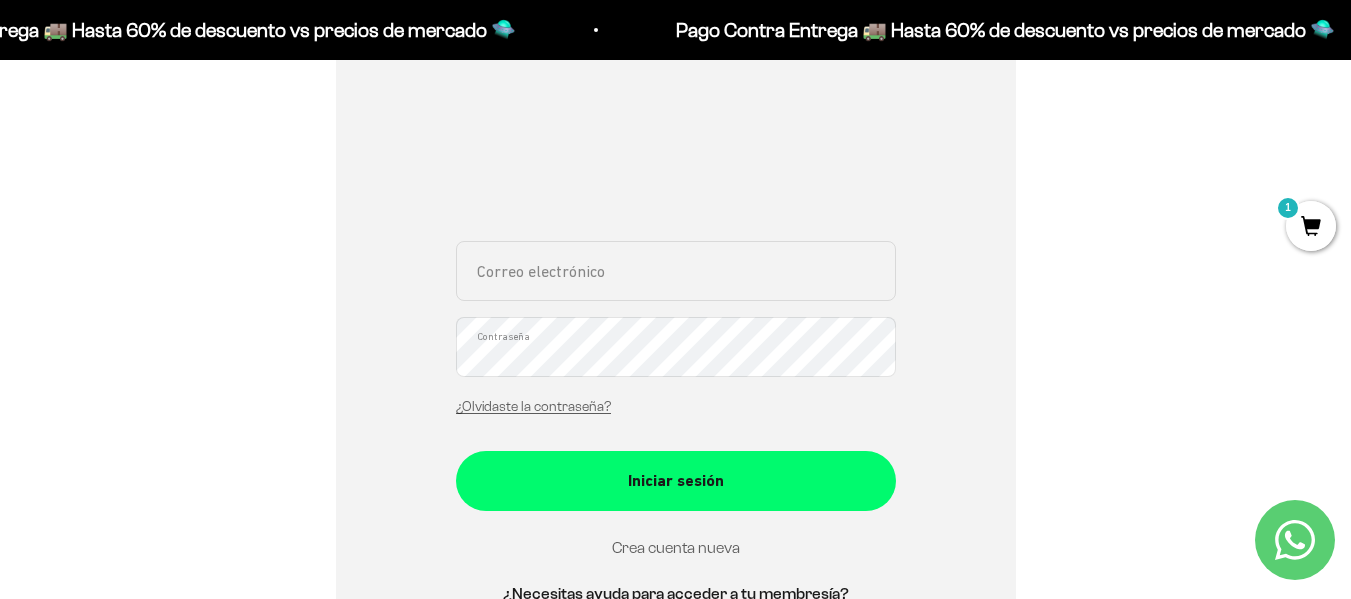 click on "Crea cuenta nueva" at bounding box center (676, 547) 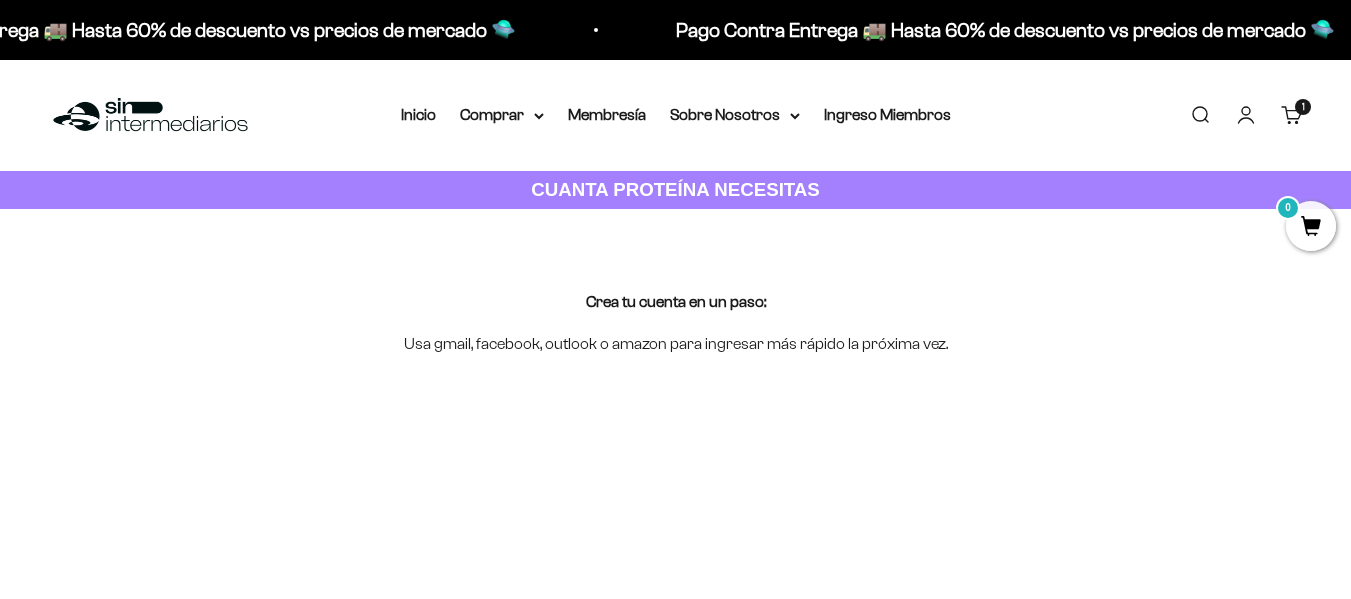 scroll, scrollTop: 0, scrollLeft: 0, axis: both 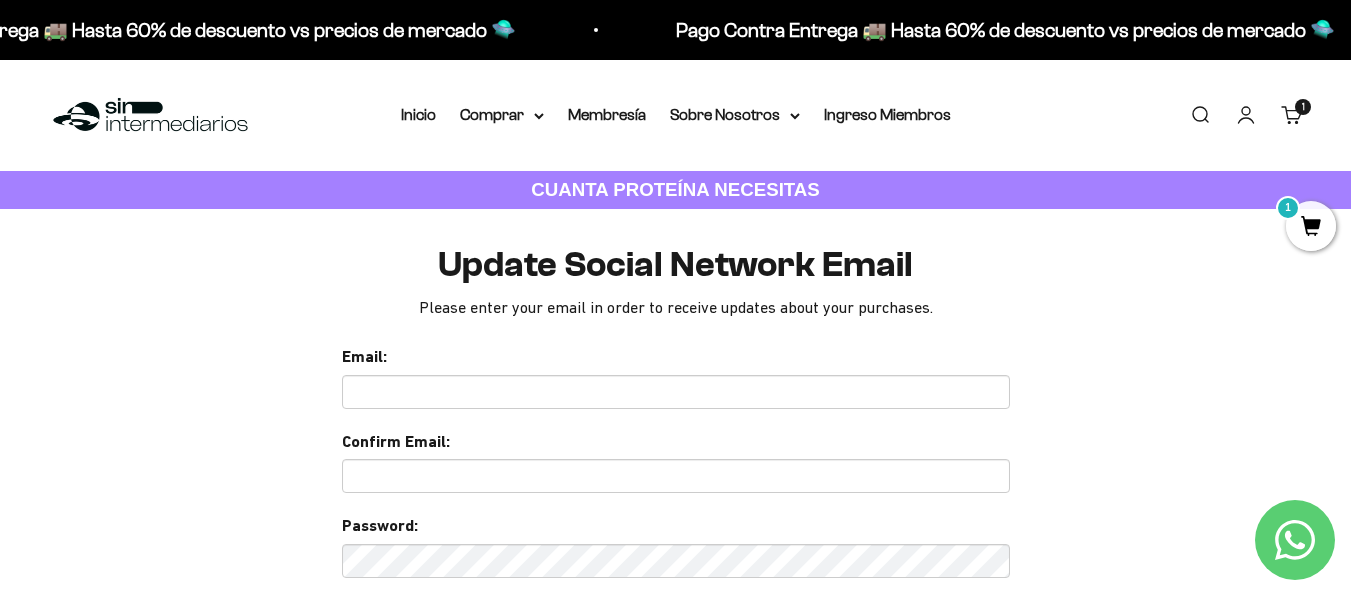 click at bounding box center (676, 392) 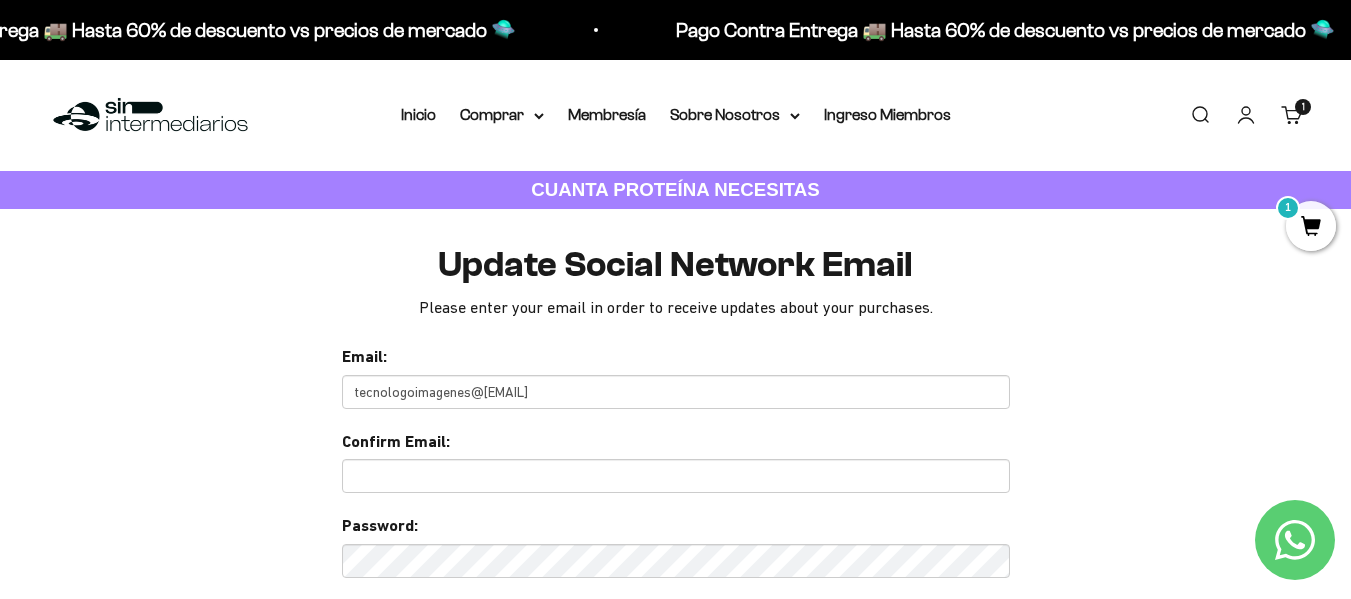 click at bounding box center [676, 476] 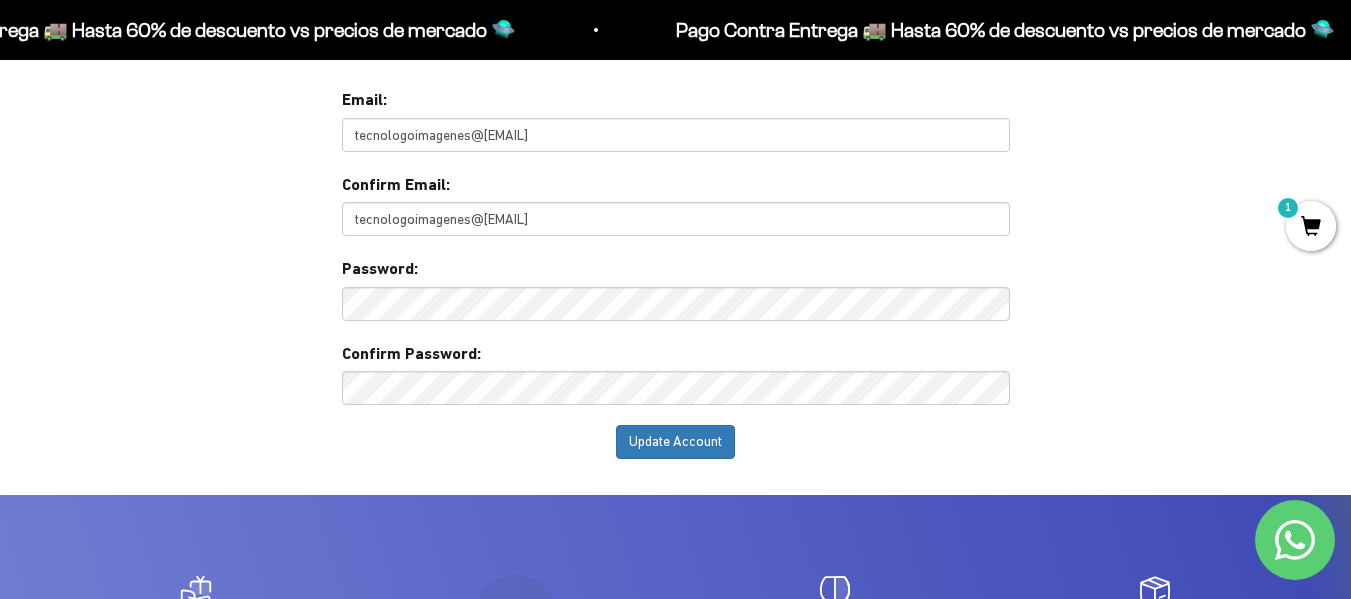 scroll, scrollTop: 400, scrollLeft: 0, axis: vertical 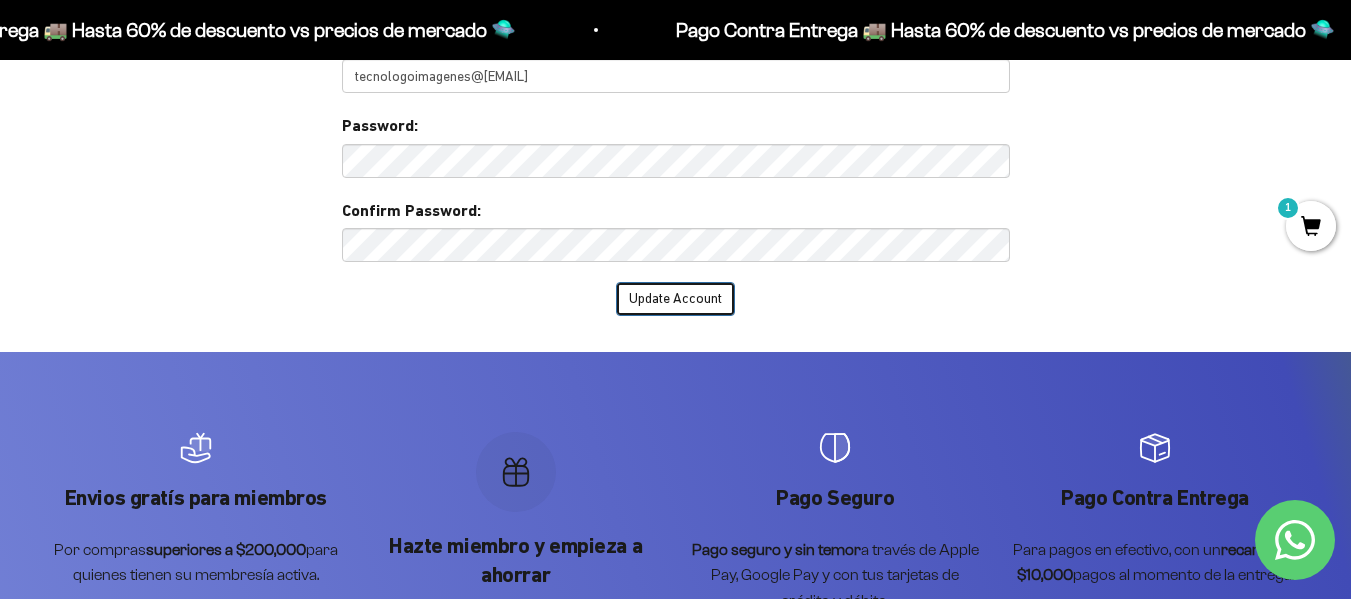 click on "Update Account" at bounding box center (675, 299) 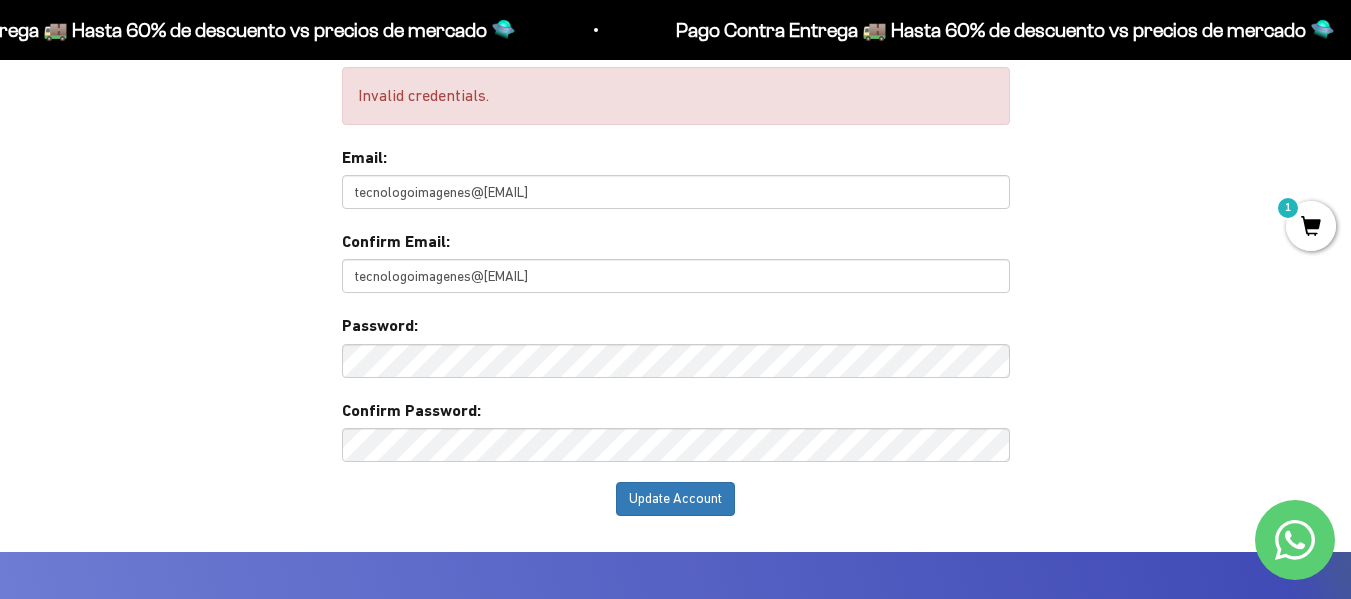 scroll, scrollTop: 235, scrollLeft: 0, axis: vertical 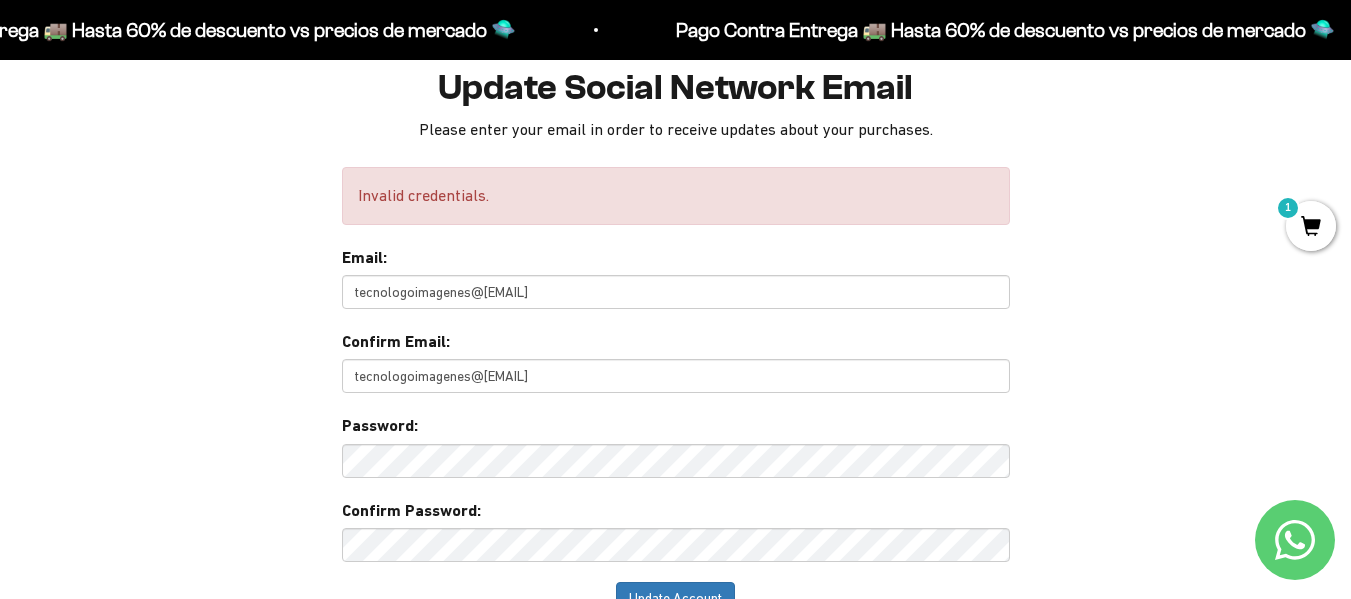 click on "Invalid credentials." at bounding box center (676, 196) 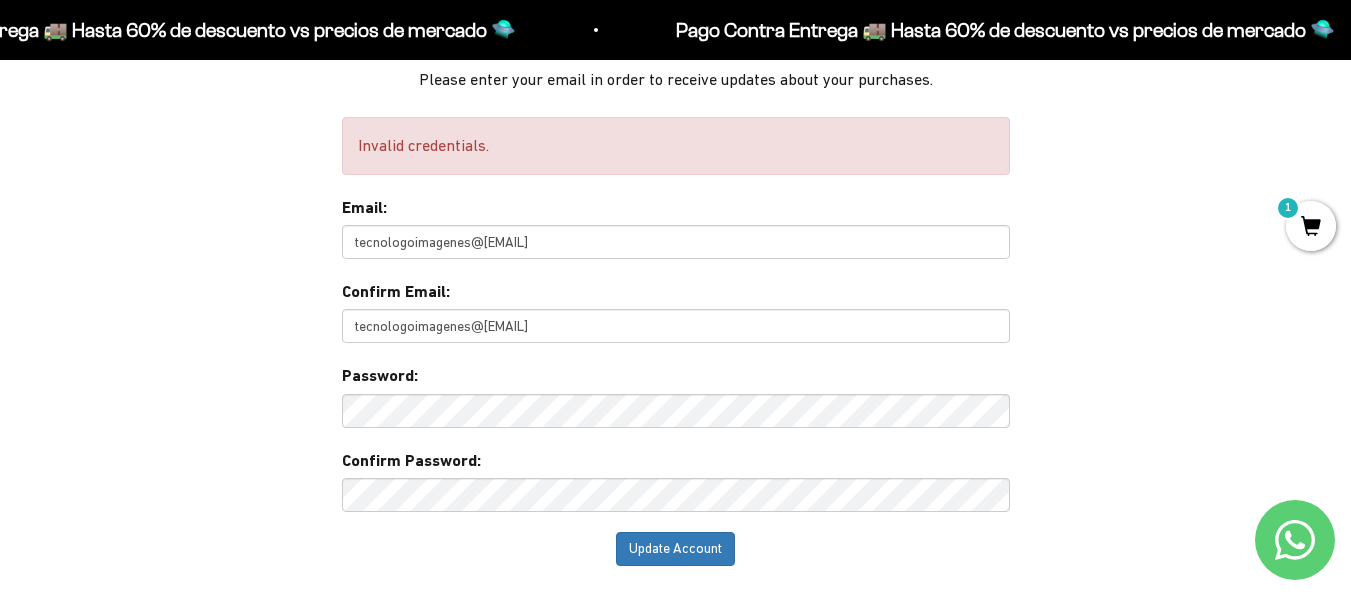 scroll, scrollTop: 335, scrollLeft: 0, axis: vertical 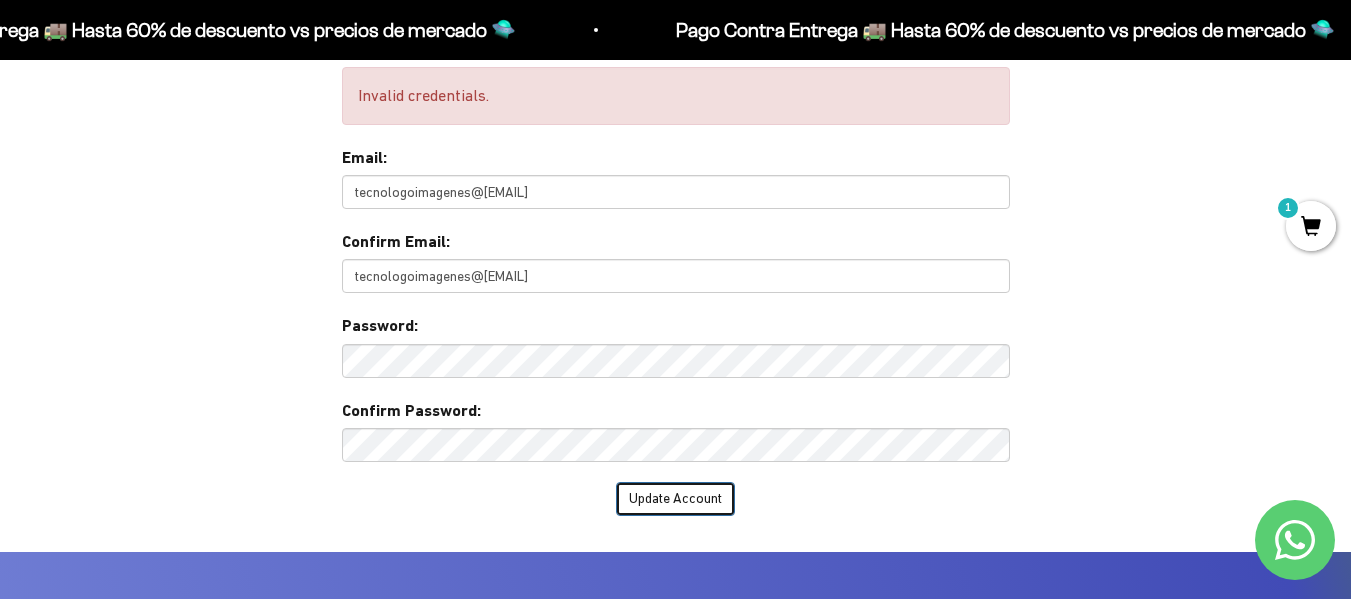 click on "Update Account" at bounding box center (675, 499) 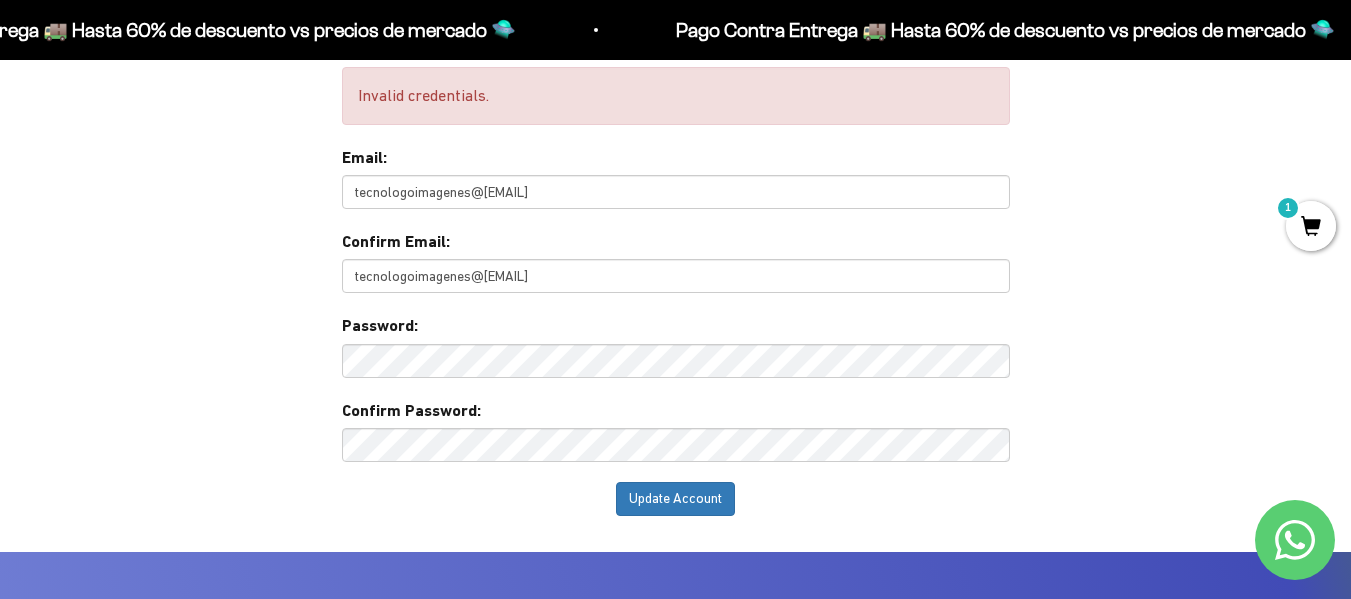click on "tecnologoimagenes@hotmail.com" at bounding box center (676, 192) 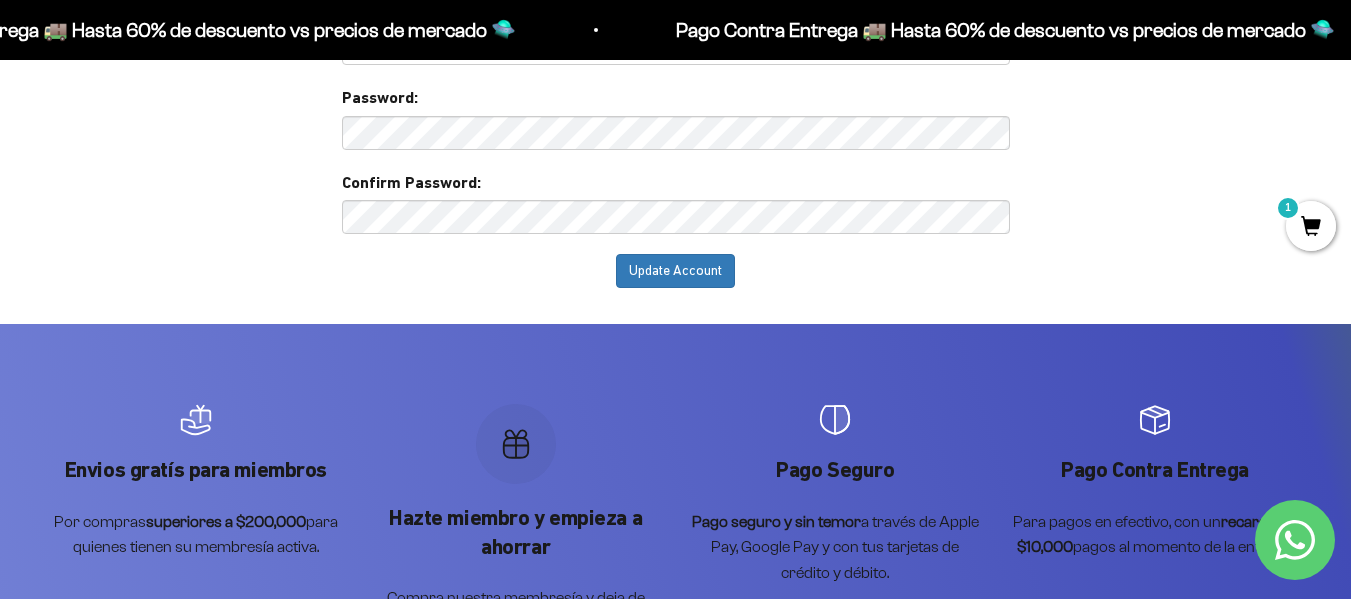 scroll, scrollTop: 500, scrollLeft: 0, axis: vertical 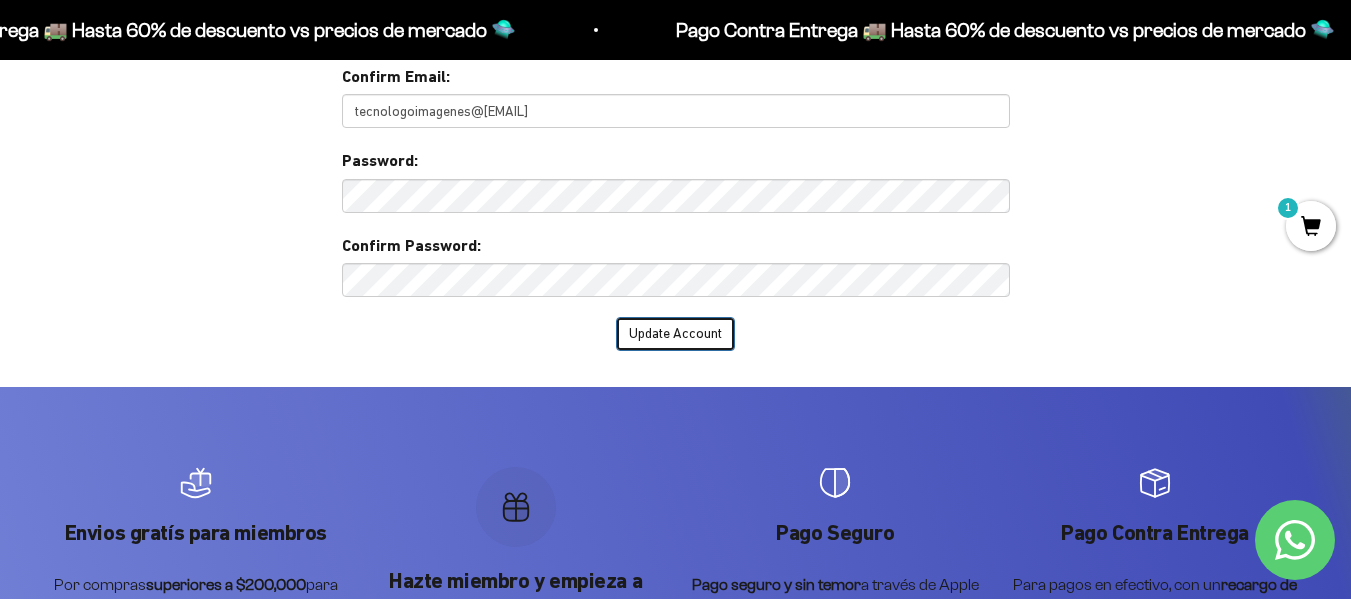 click on "Update Account" at bounding box center (675, 334) 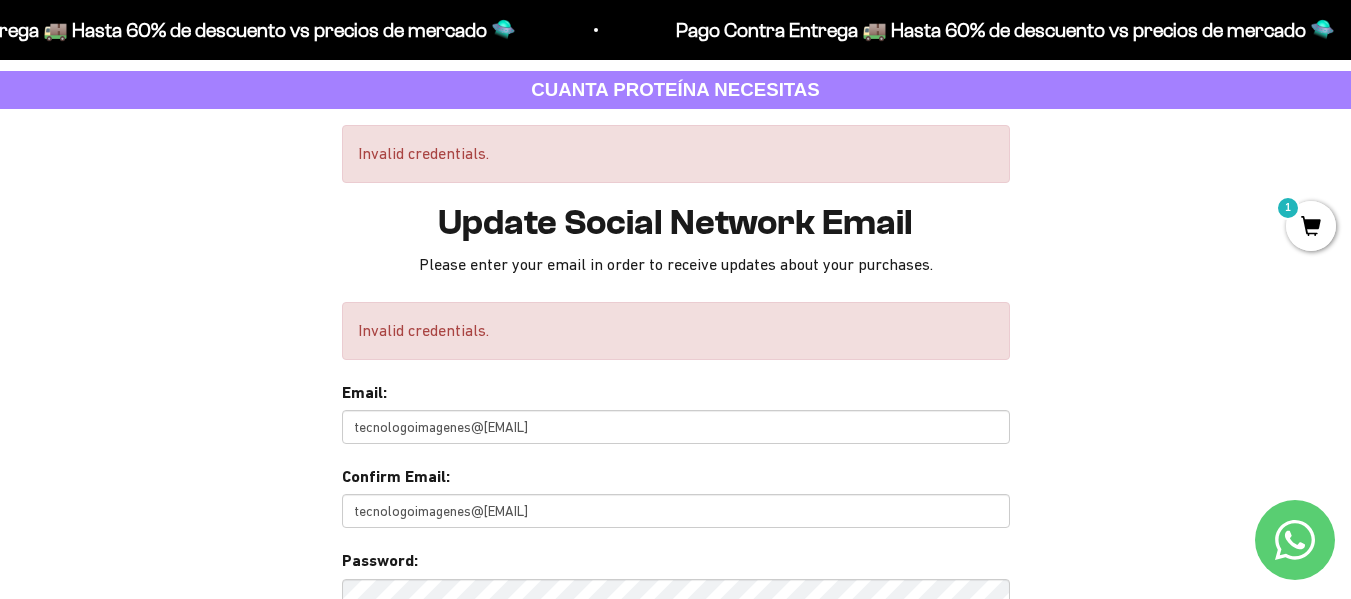 scroll, scrollTop: 200, scrollLeft: 0, axis: vertical 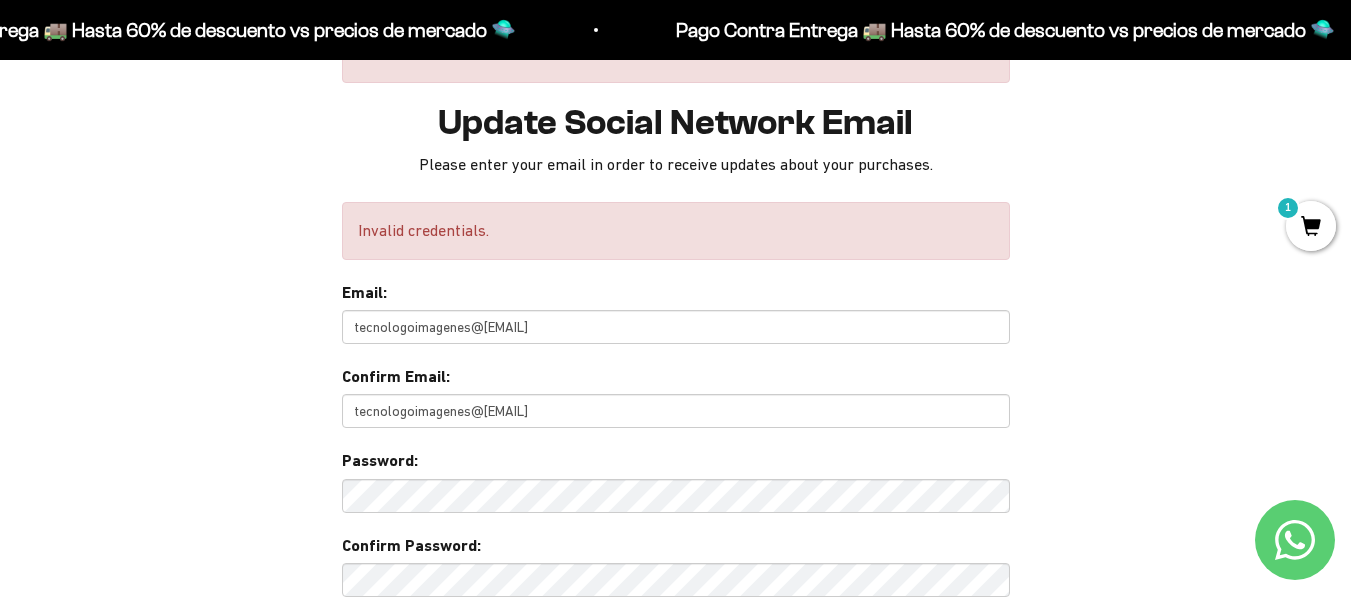 click on "Invalid credentials." at bounding box center (676, 231) 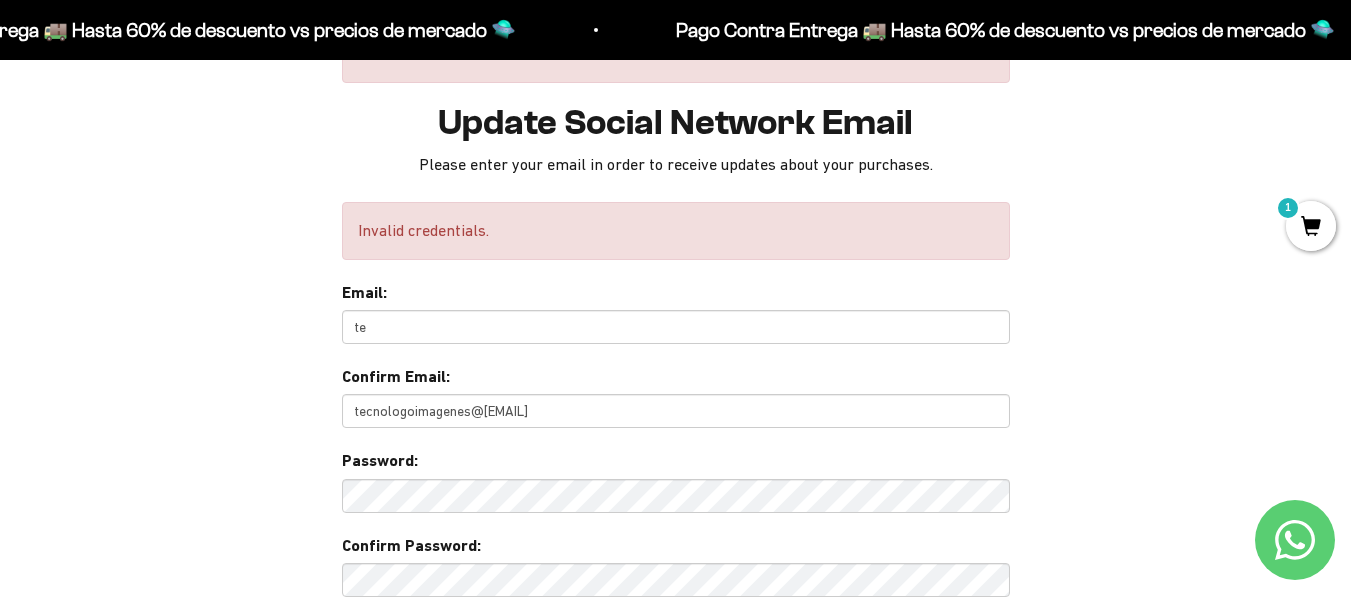 type on "t" 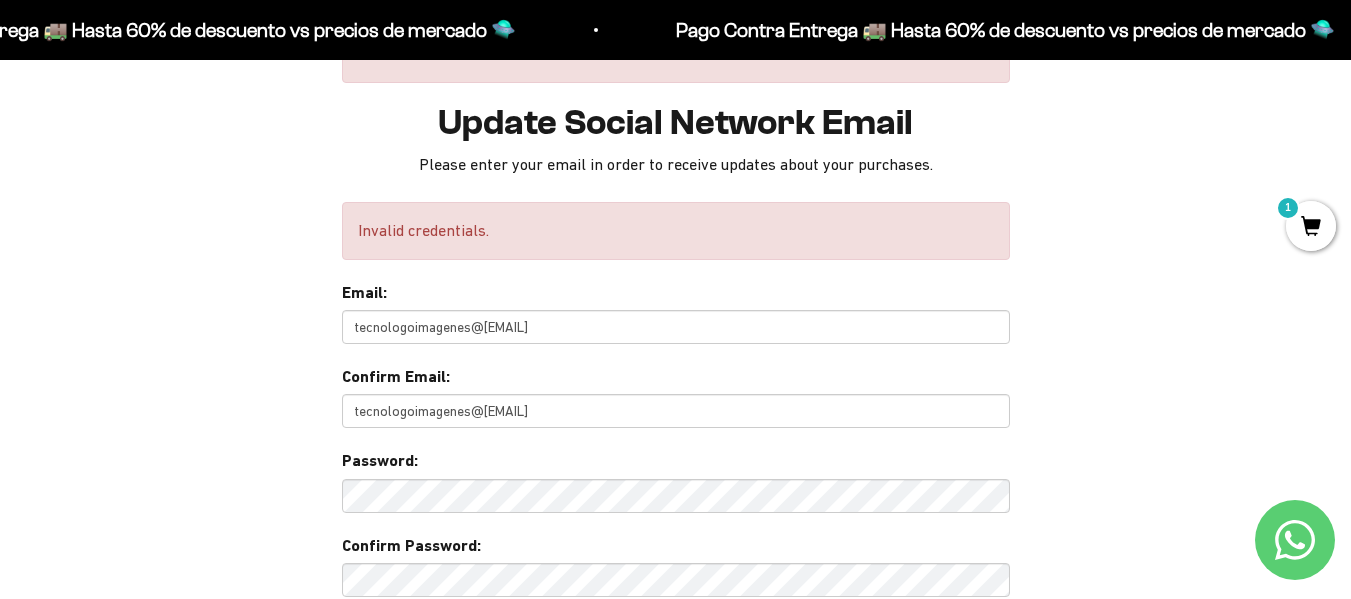 type on "tecnologoimagenes@hotmail.com" 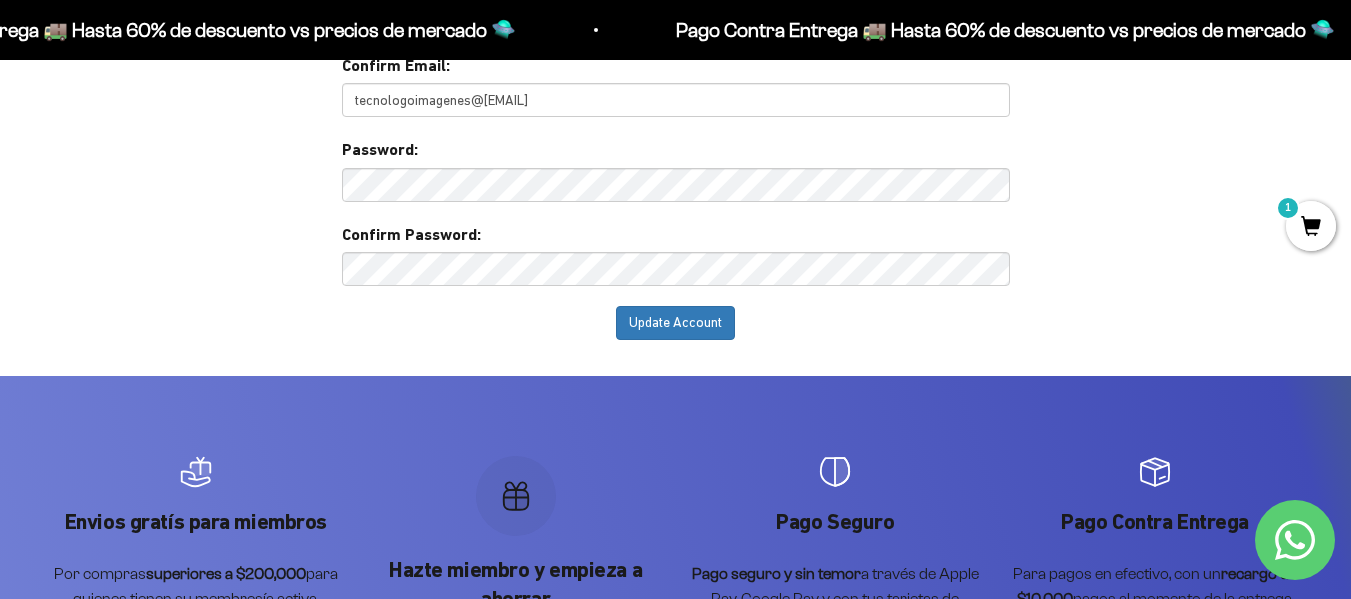scroll, scrollTop: 600, scrollLeft: 0, axis: vertical 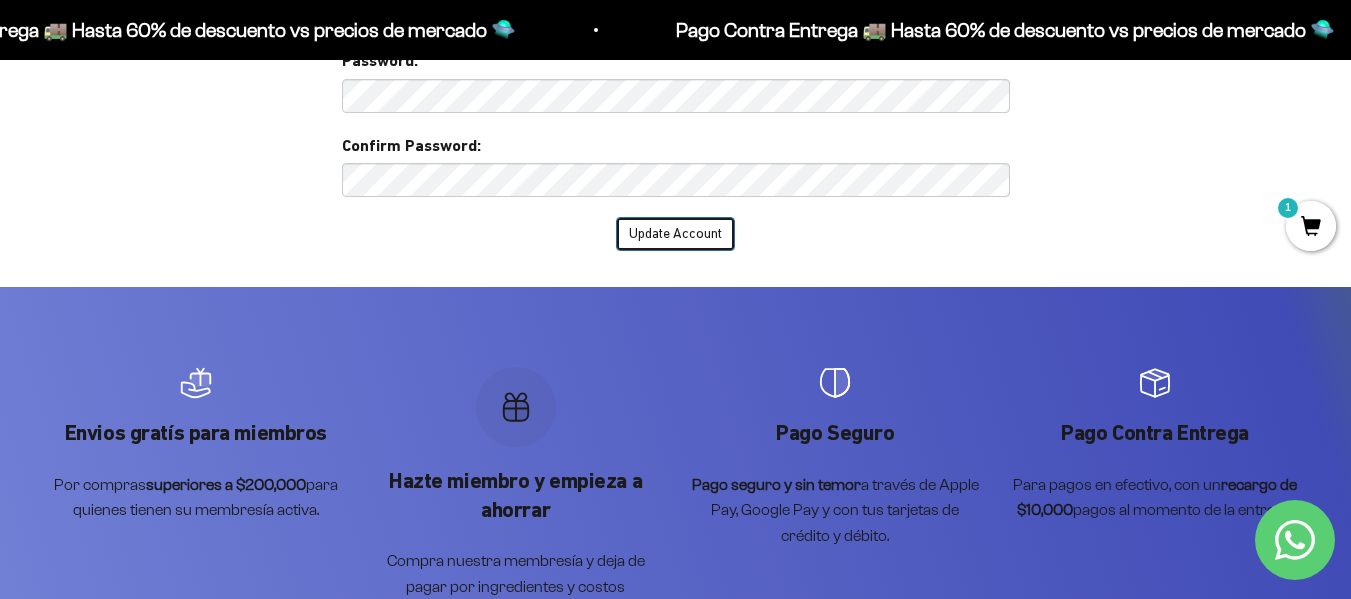 click on "Update Account" at bounding box center (675, 234) 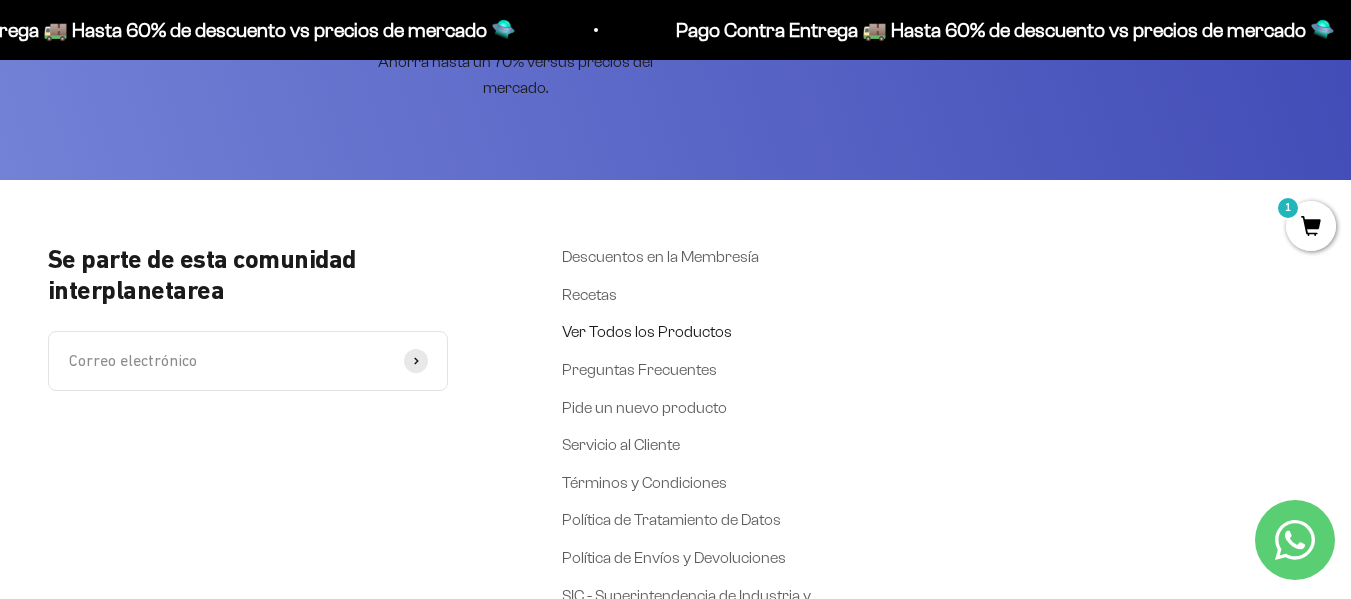 scroll, scrollTop: 1300, scrollLeft: 0, axis: vertical 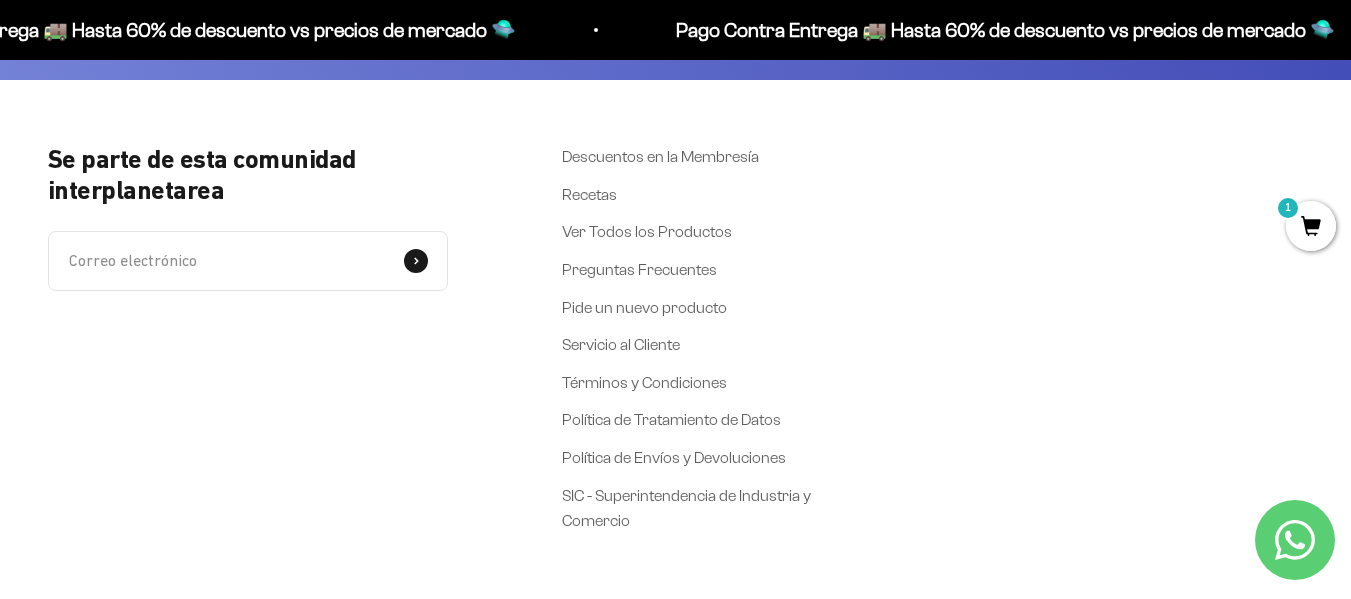 click 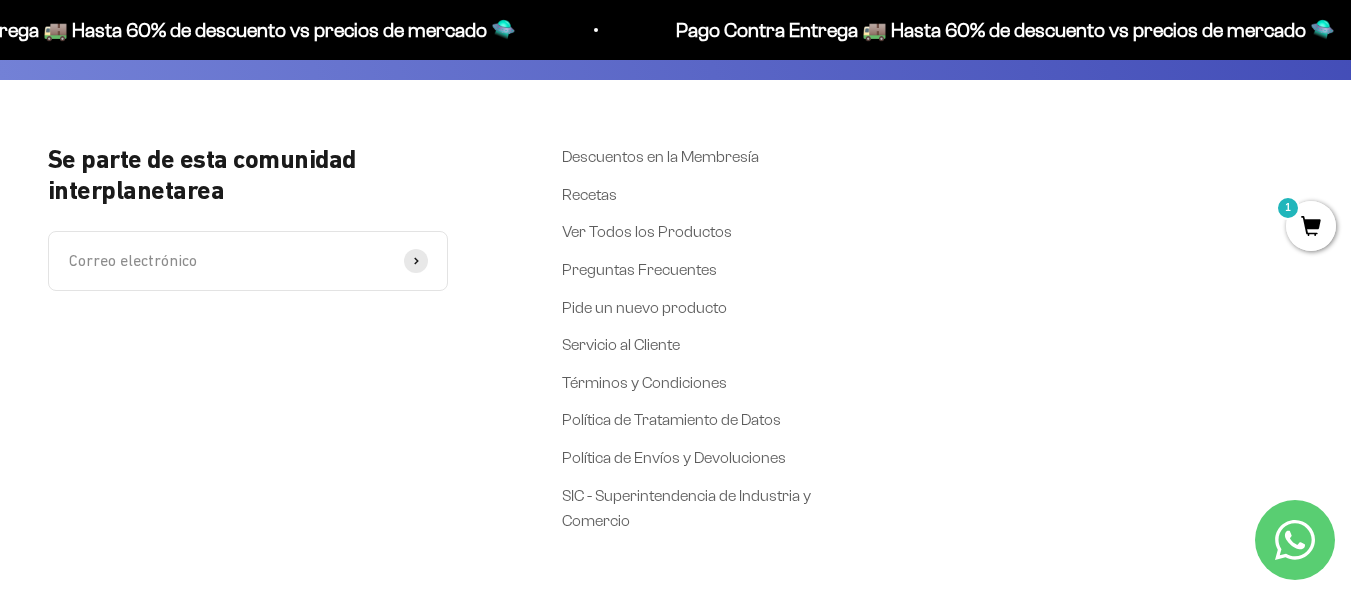 click on "Correo electrónico" at bounding box center [248, 261] 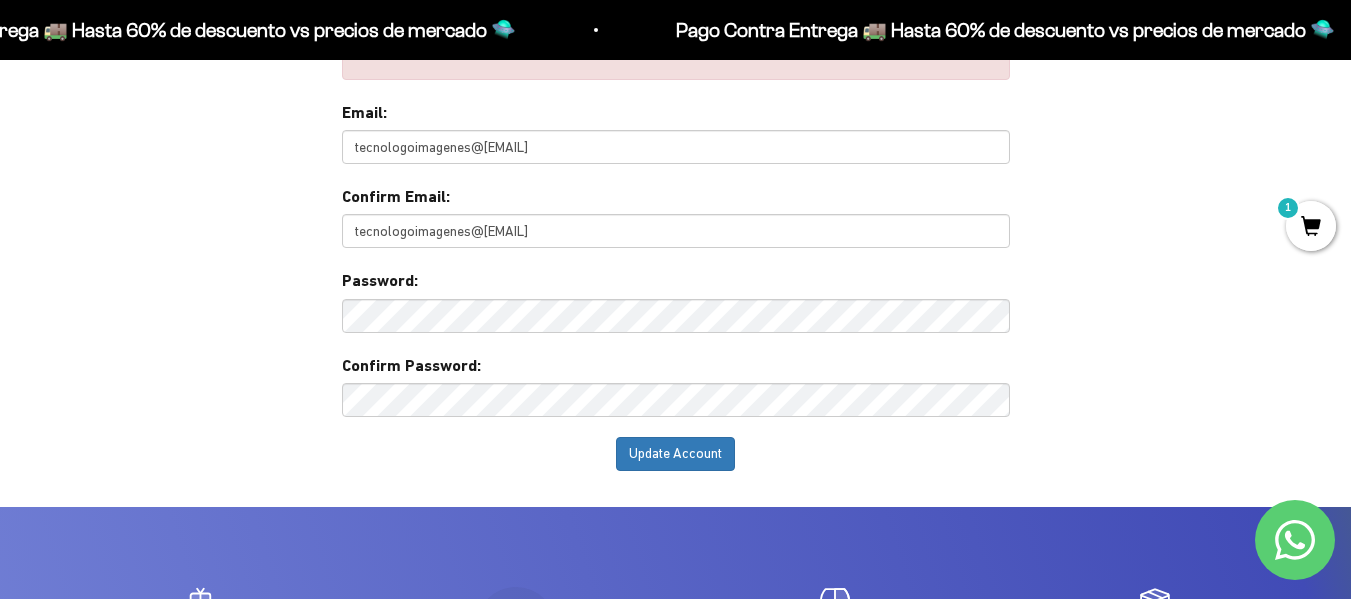 scroll, scrollTop: 362, scrollLeft: 0, axis: vertical 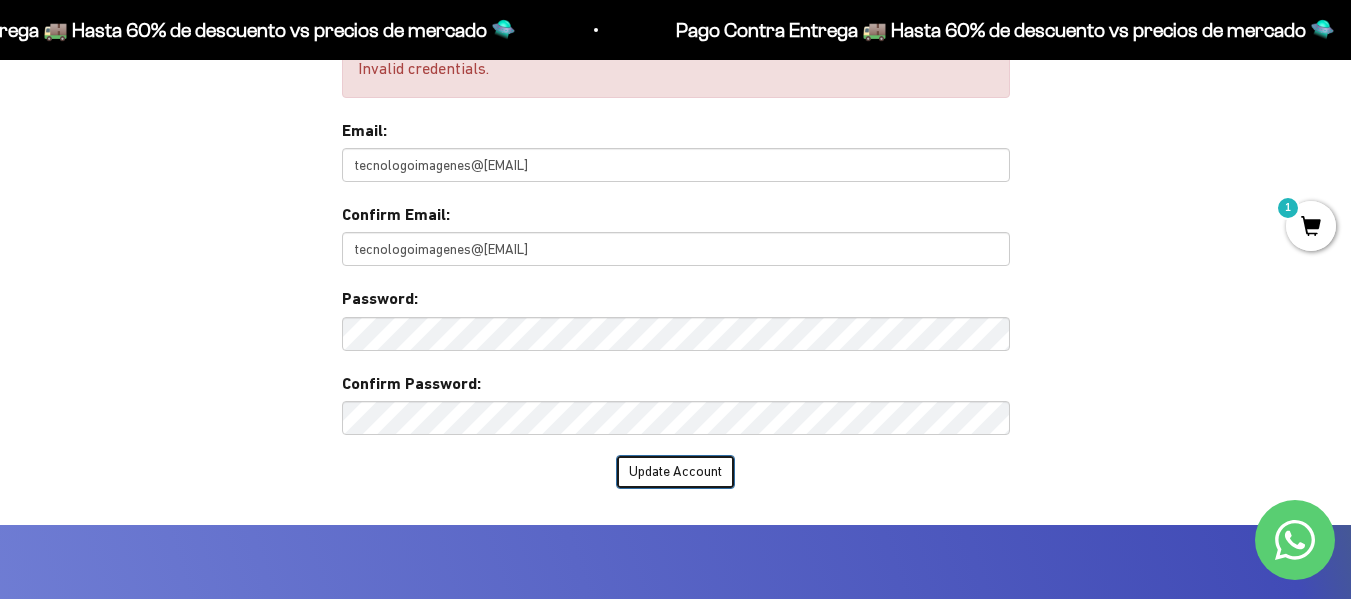 type on "tecnologoimagenes@hotmail.com" 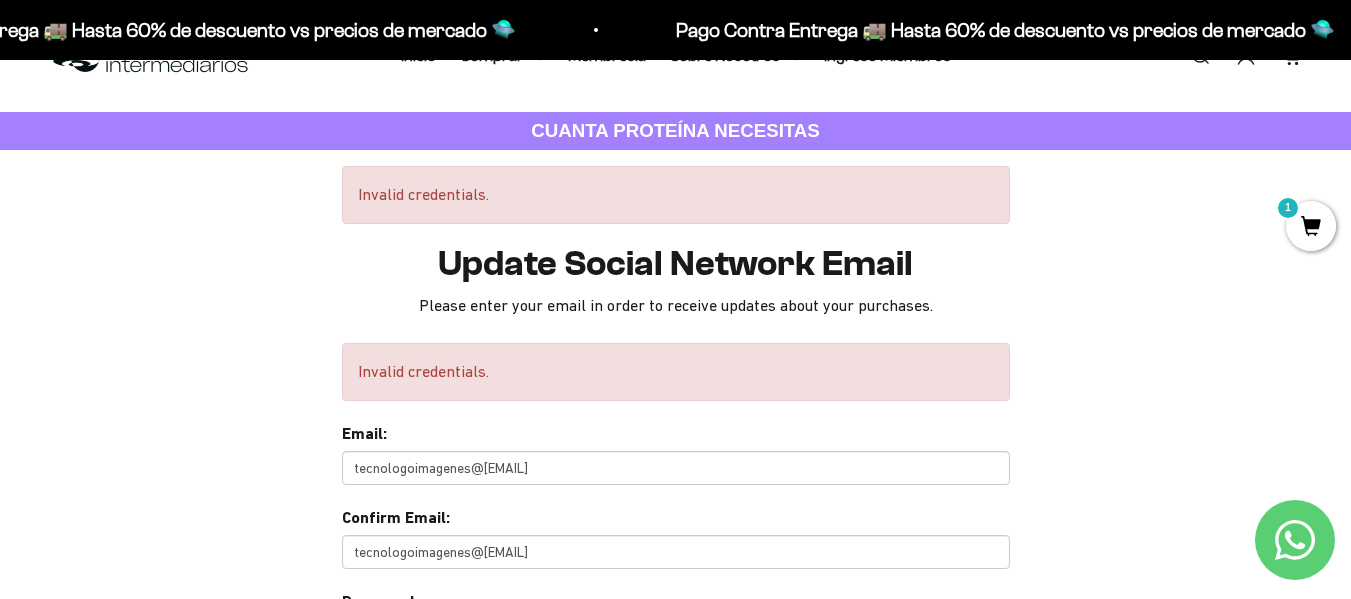 scroll, scrollTop: 0, scrollLeft: 0, axis: both 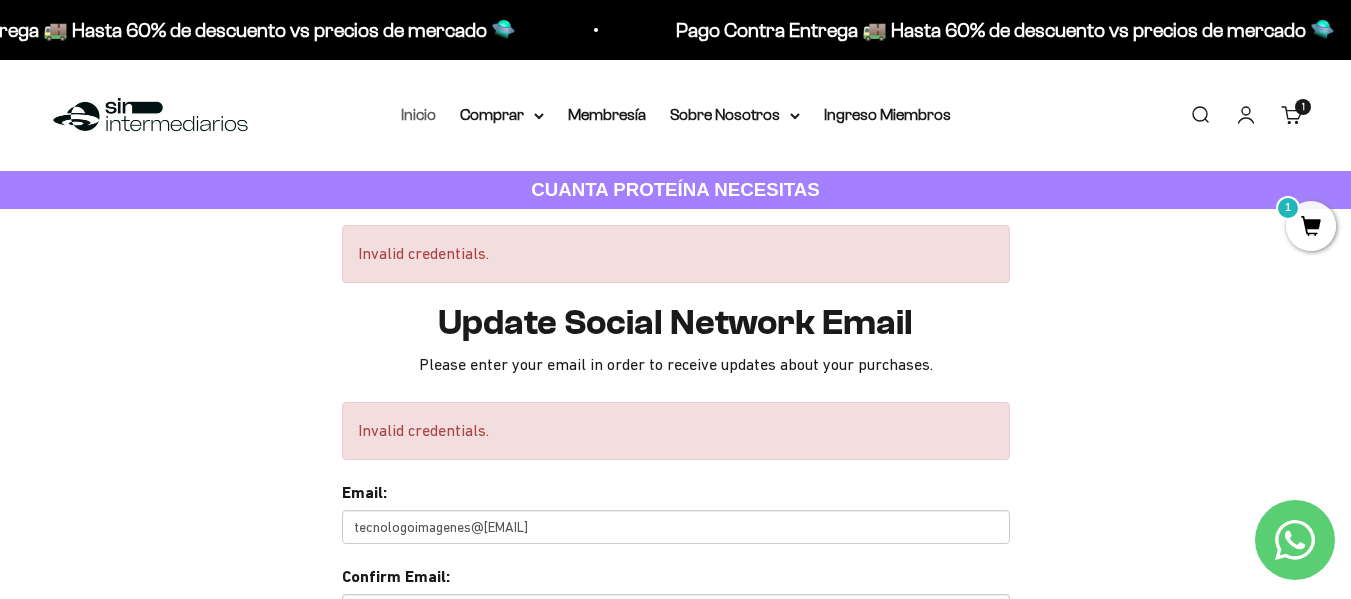 click on "Inicio" at bounding box center [418, 114] 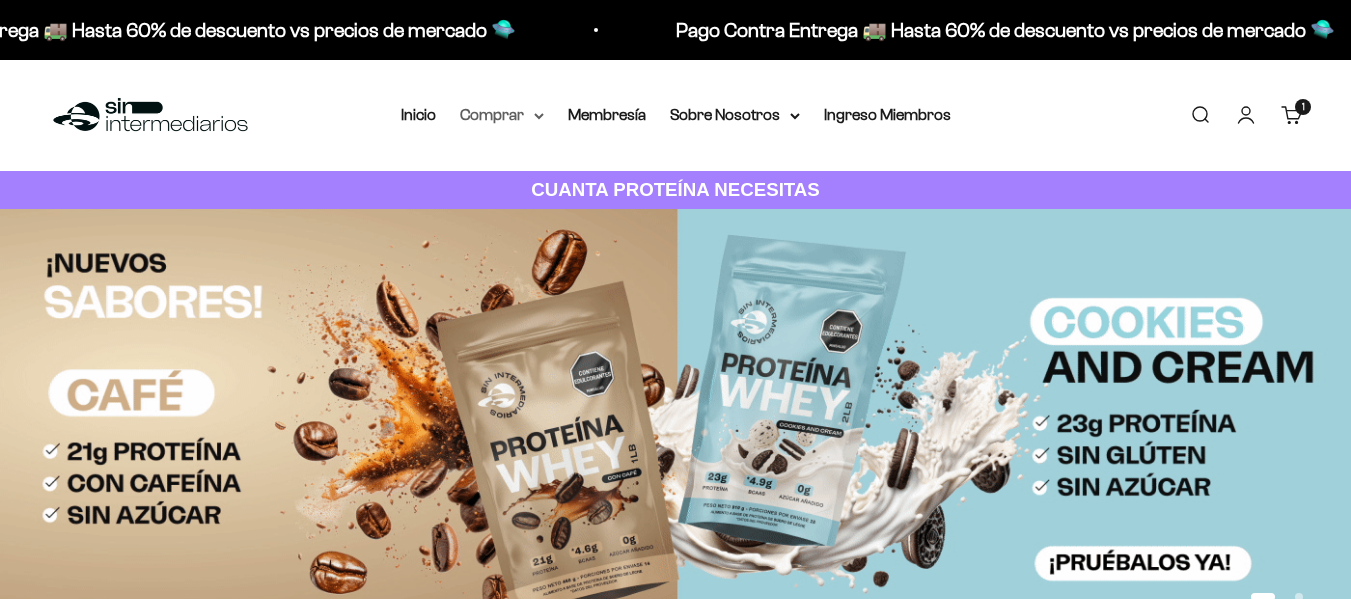 scroll, scrollTop: 0, scrollLeft: 0, axis: both 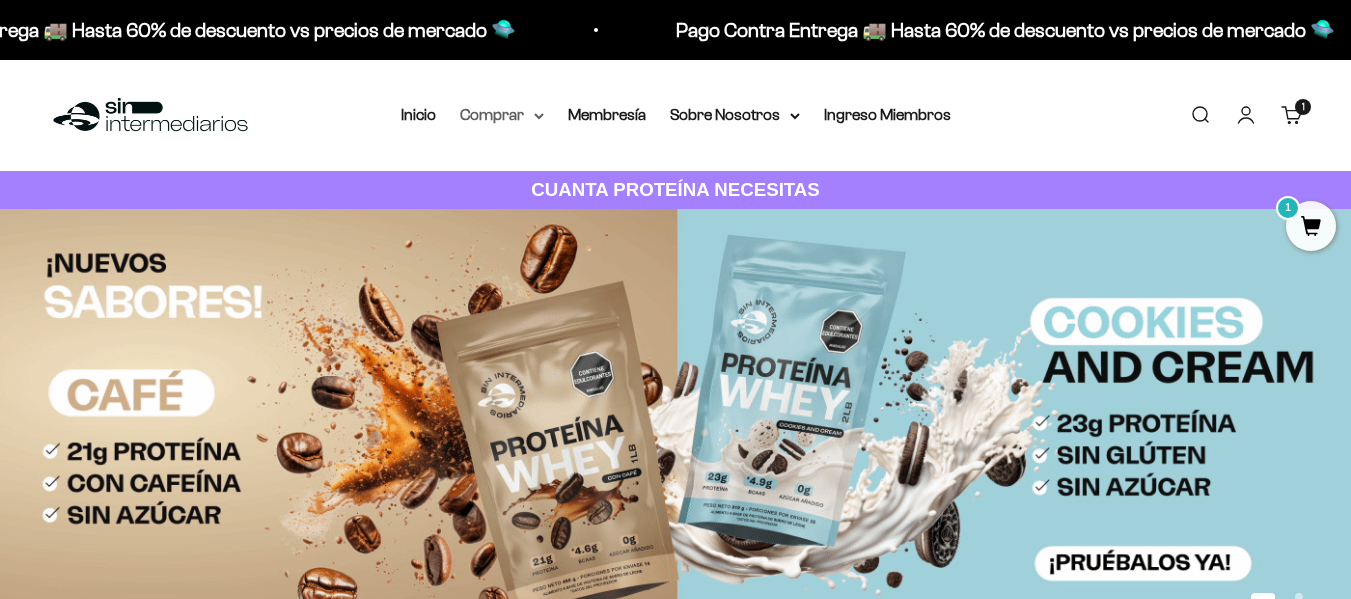 click on "Comprar" at bounding box center [502, 115] 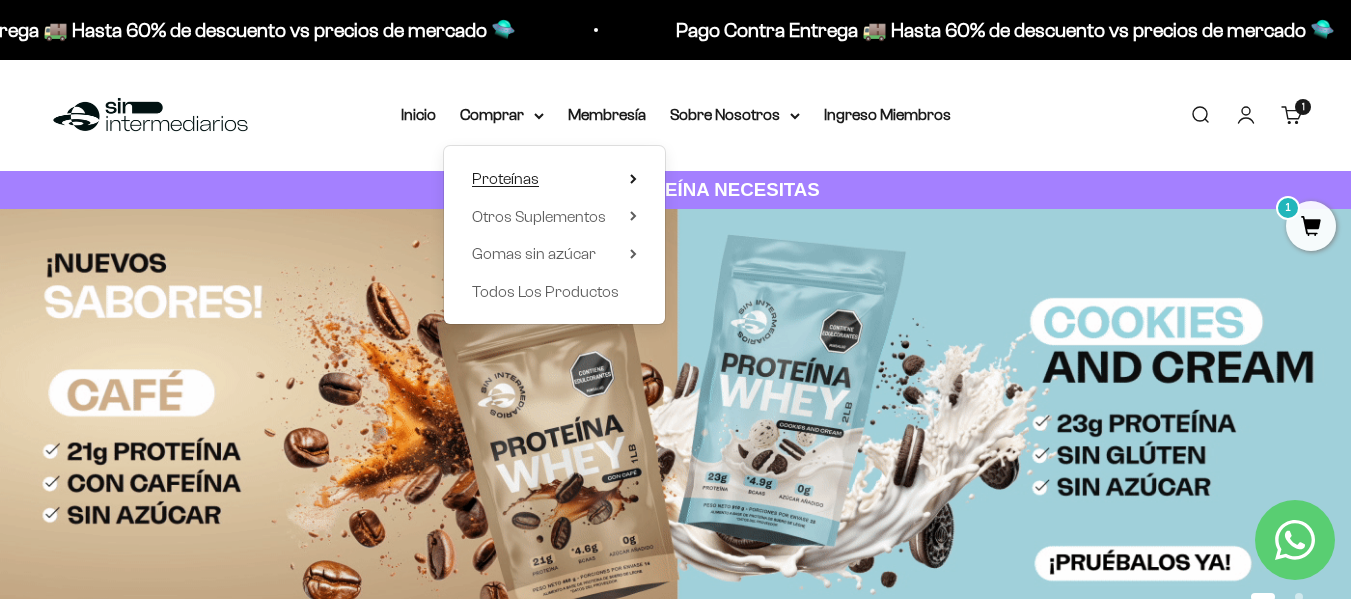 click on "Proteínas" at bounding box center [505, 178] 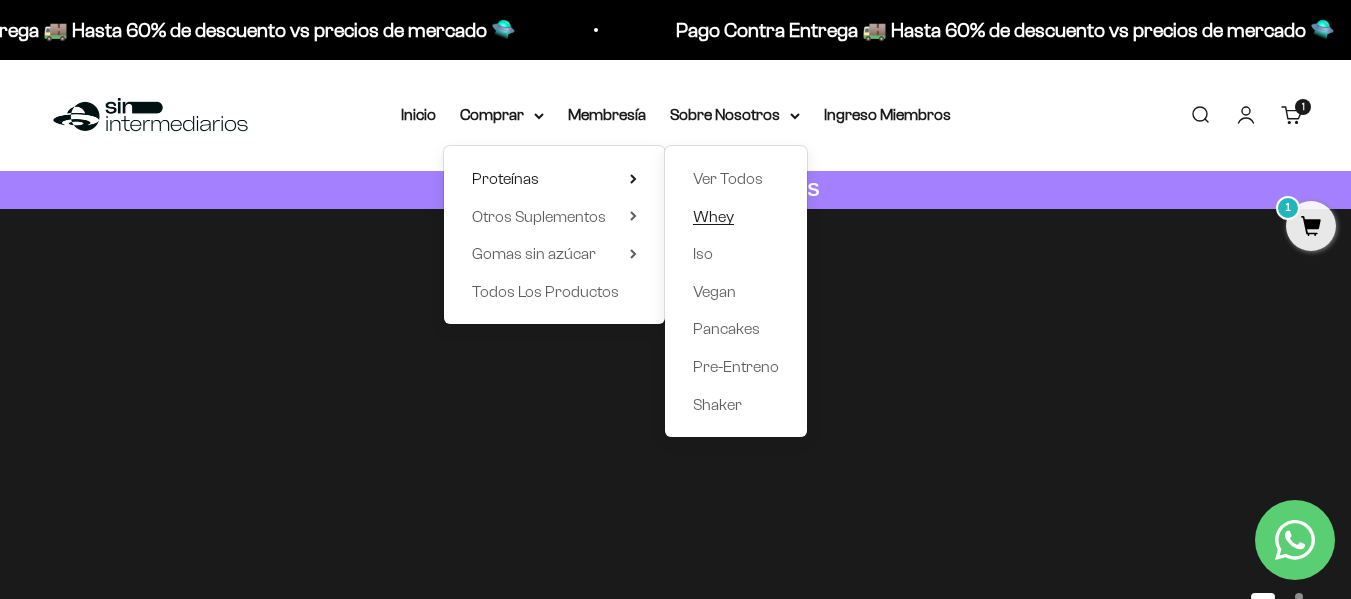 click on "Whey" at bounding box center [713, 216] 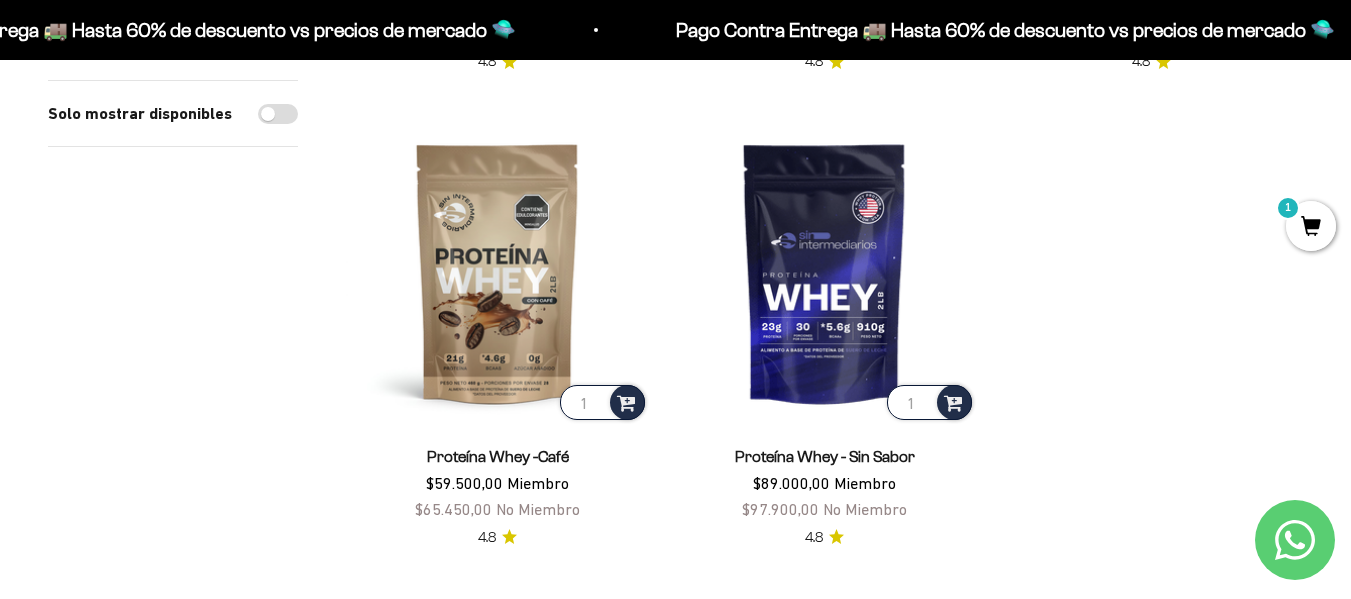 scroll, scrollTop: 700, scrollLeft: 0, axis: vertical 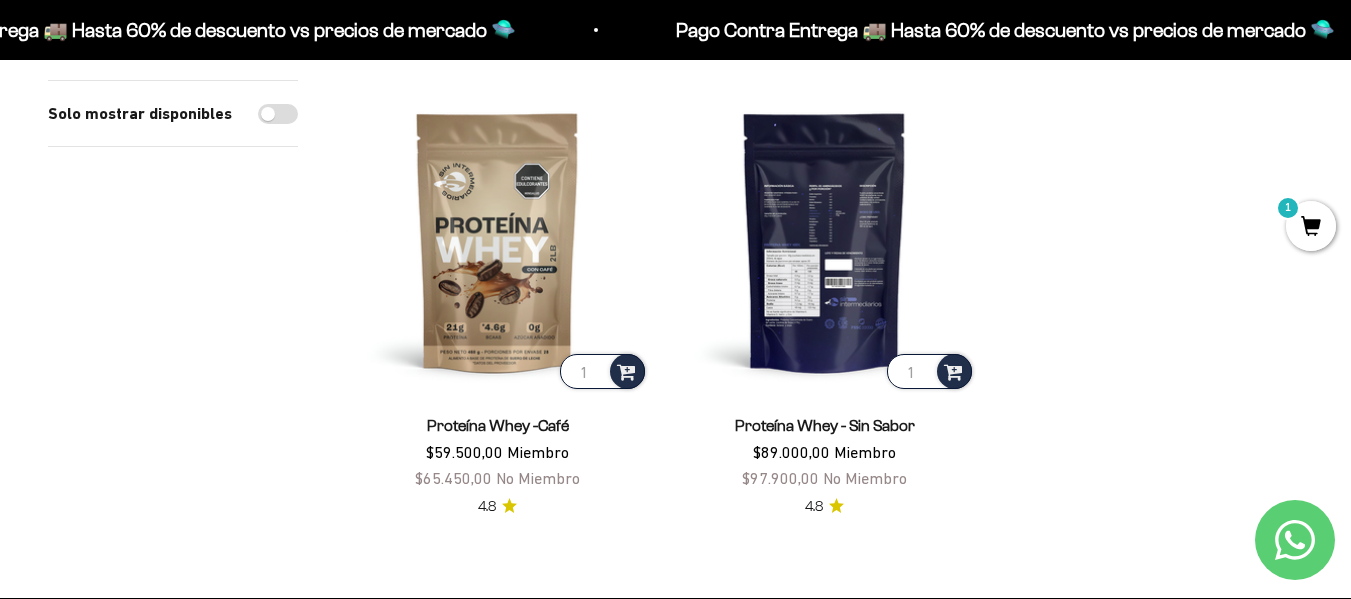 click at bounding box center [824, 241] 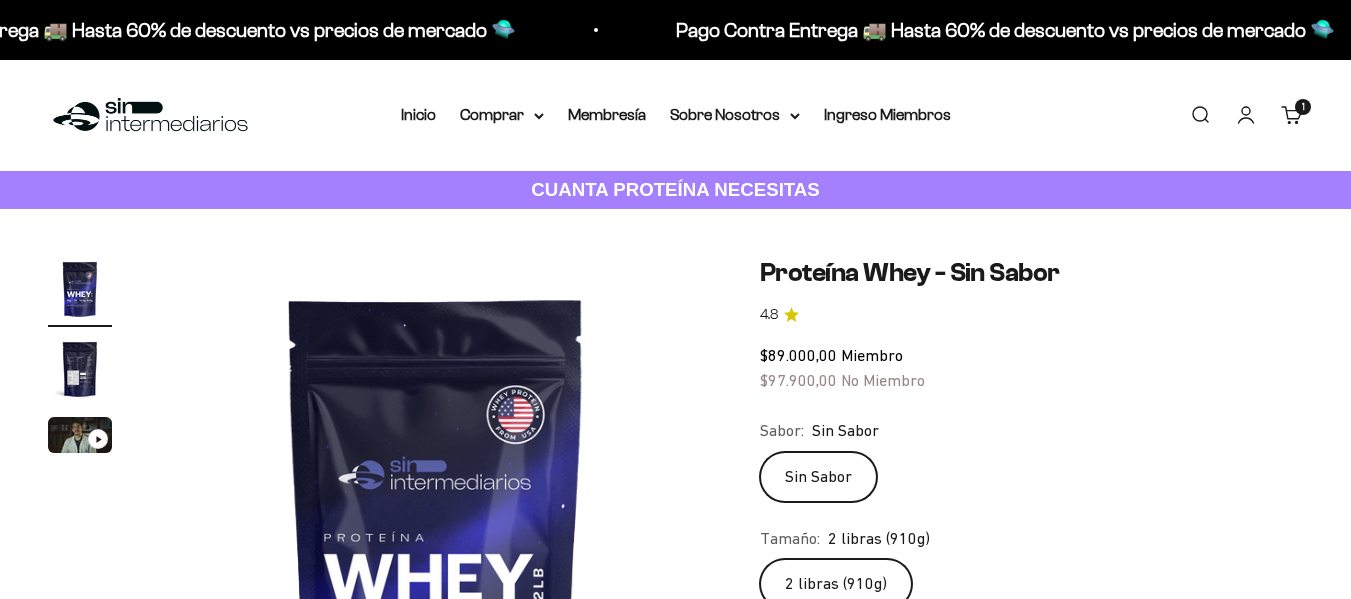 scroll, scrollTop: 0, scrollLeft: 0, axis: both 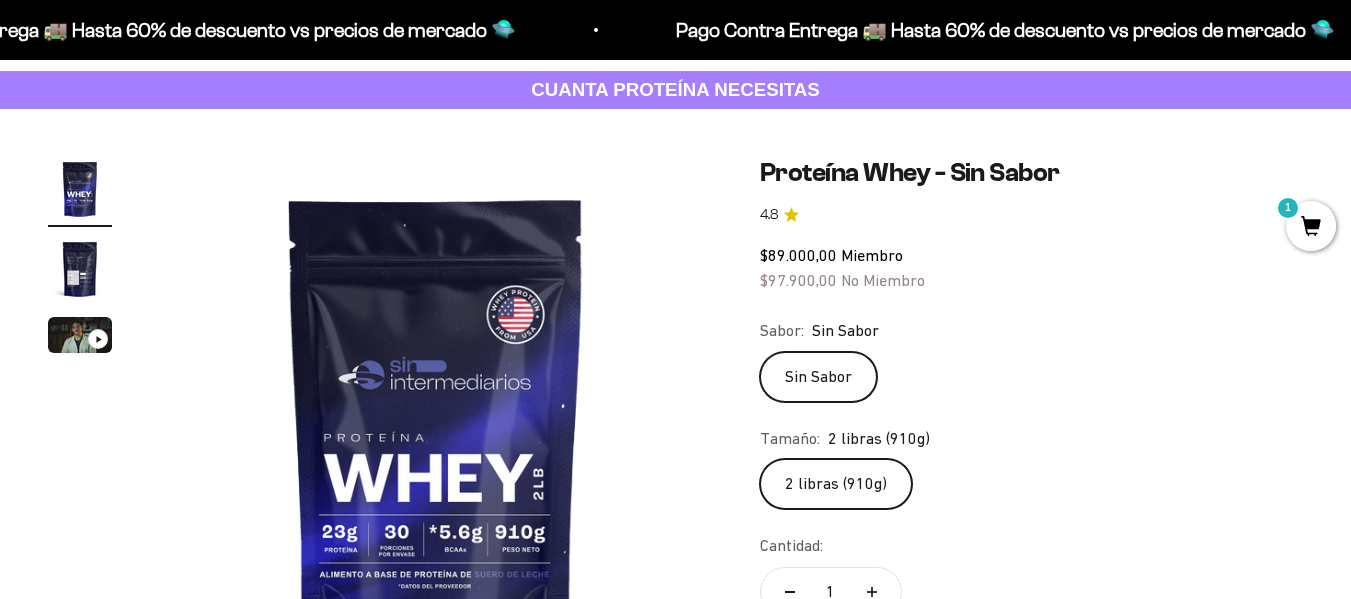 click on "Sin Sabor" 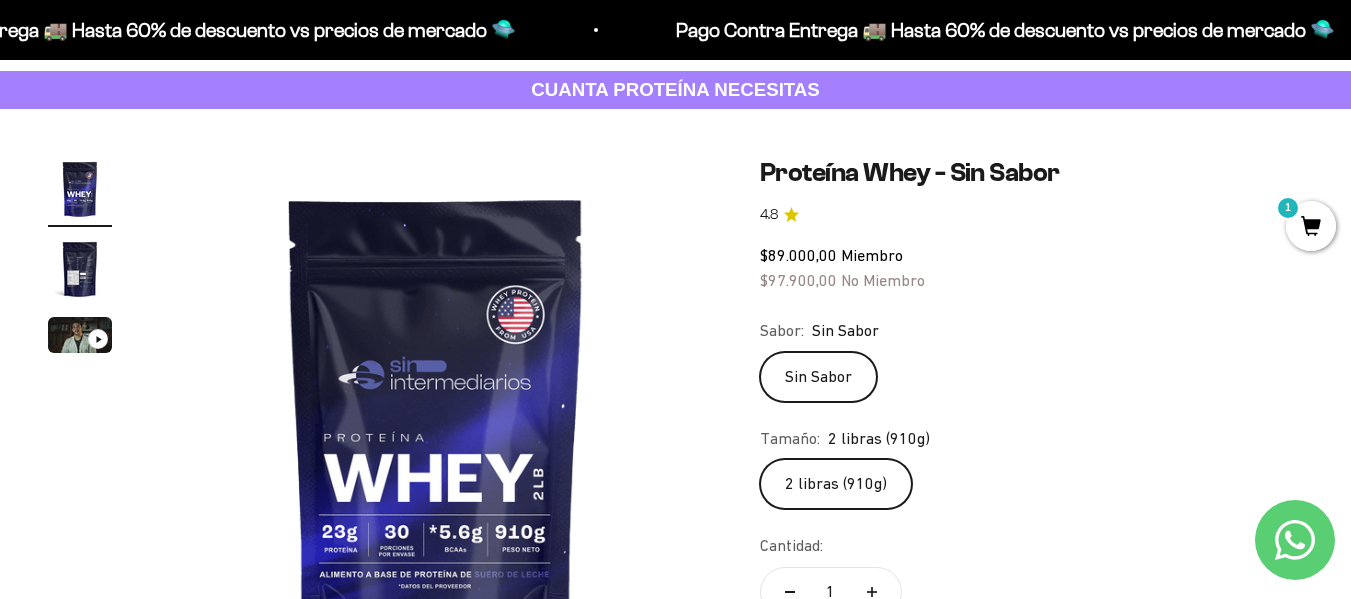 click on "2 libras (910g)" 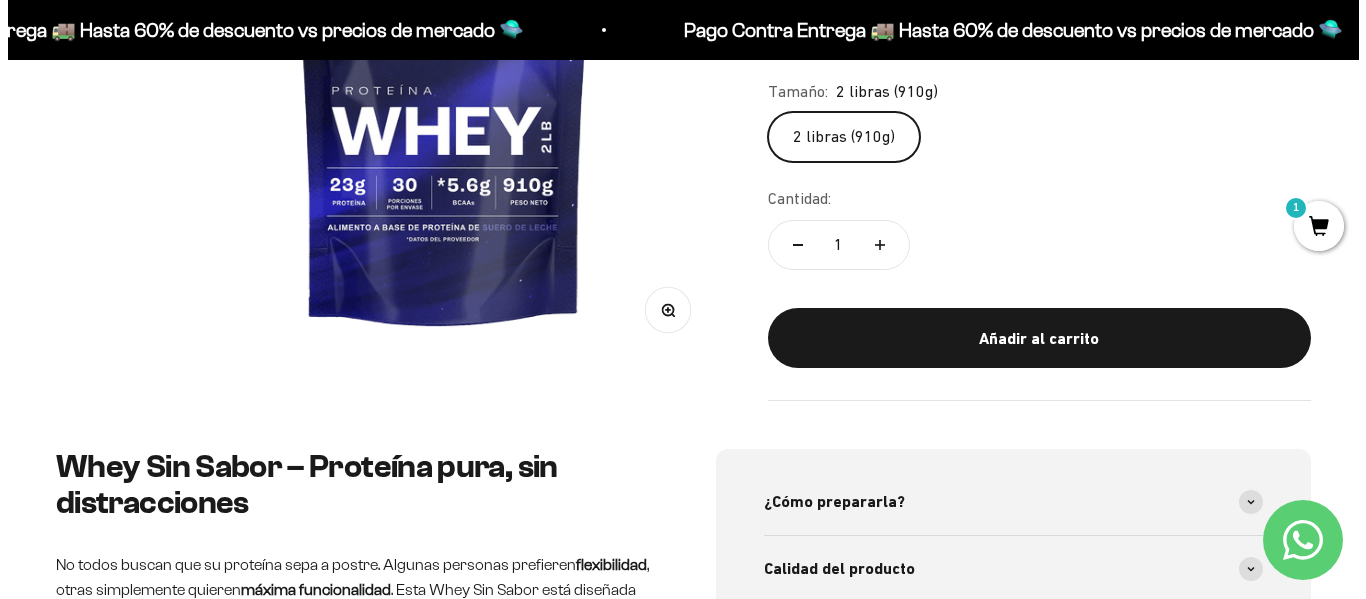 scroll, scrollTop: 400, scrollLeft: 0, axis: vertical 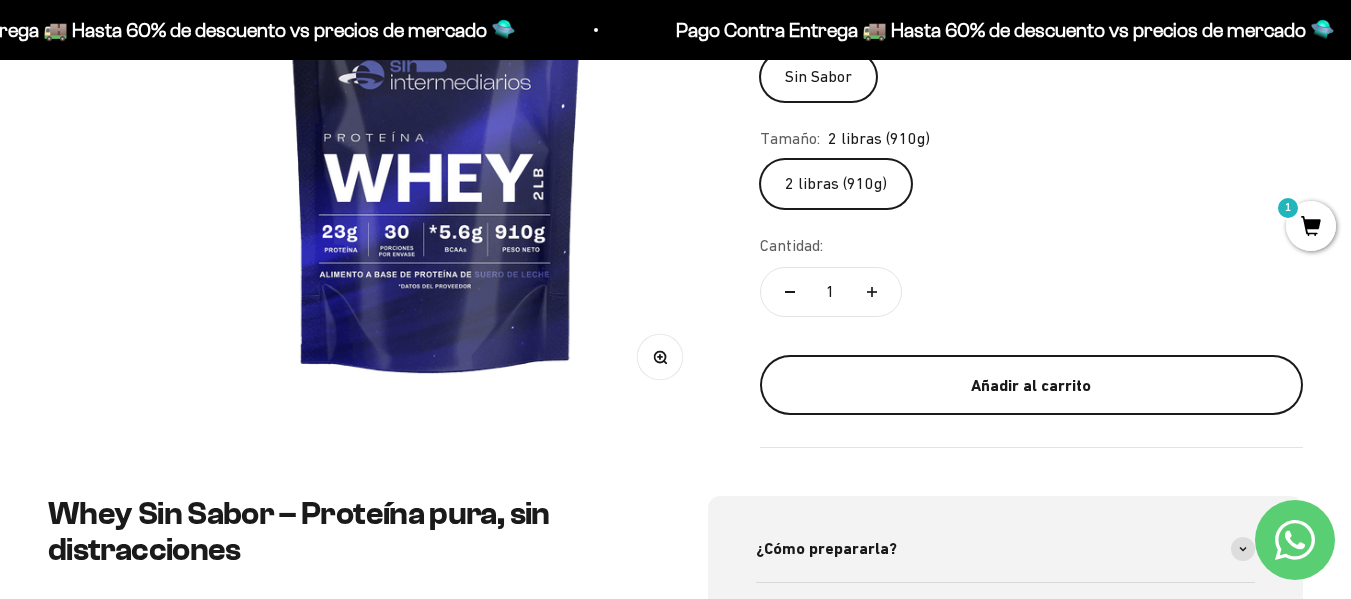 click on "Añadir al carrito" at bounding box center (1031, 386) 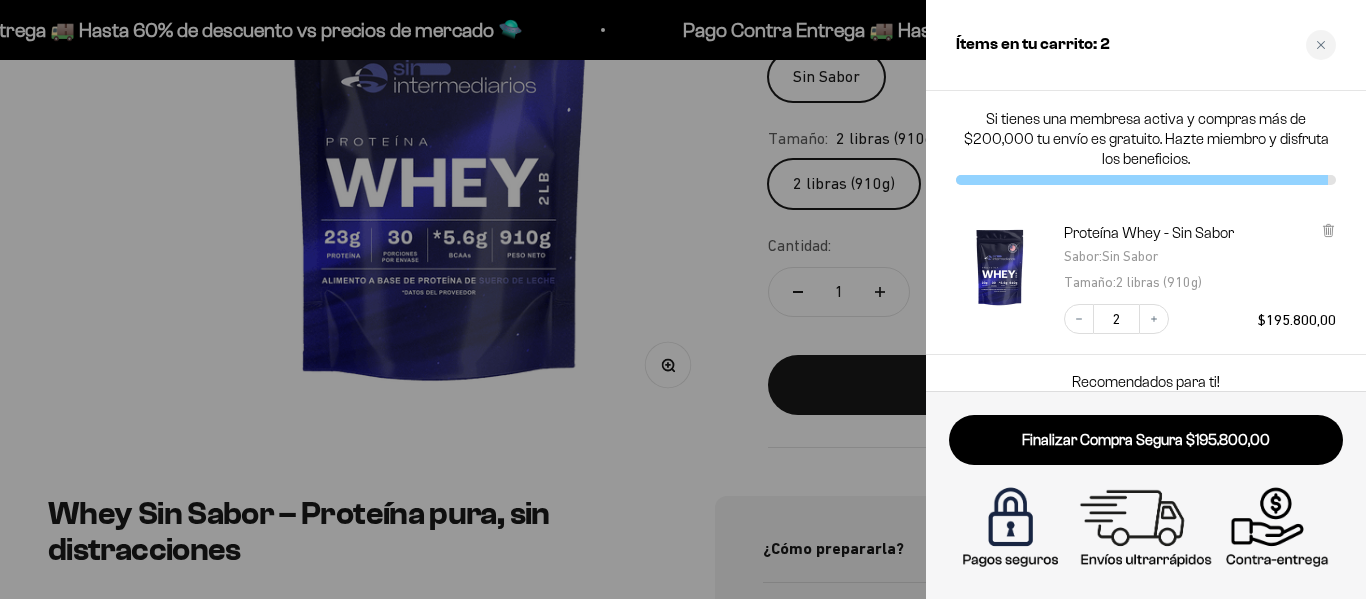 click at bounding box center (683, 299) 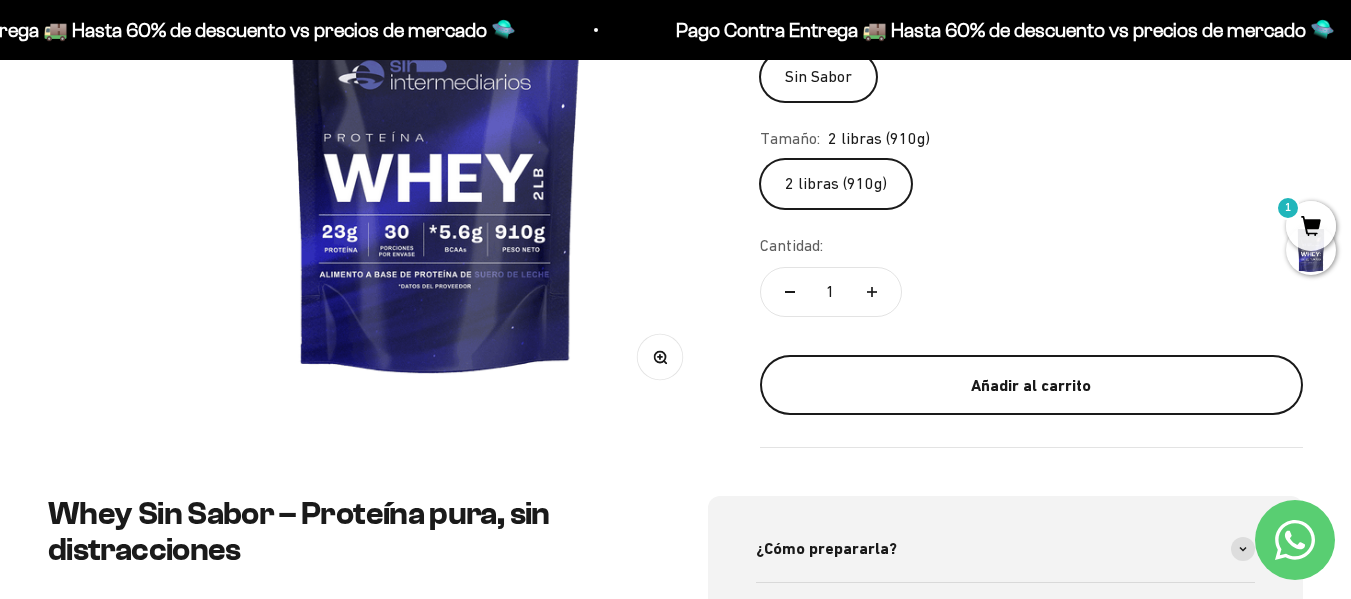 click on "Añadir al carrito" at bounding box center [1031, 386] 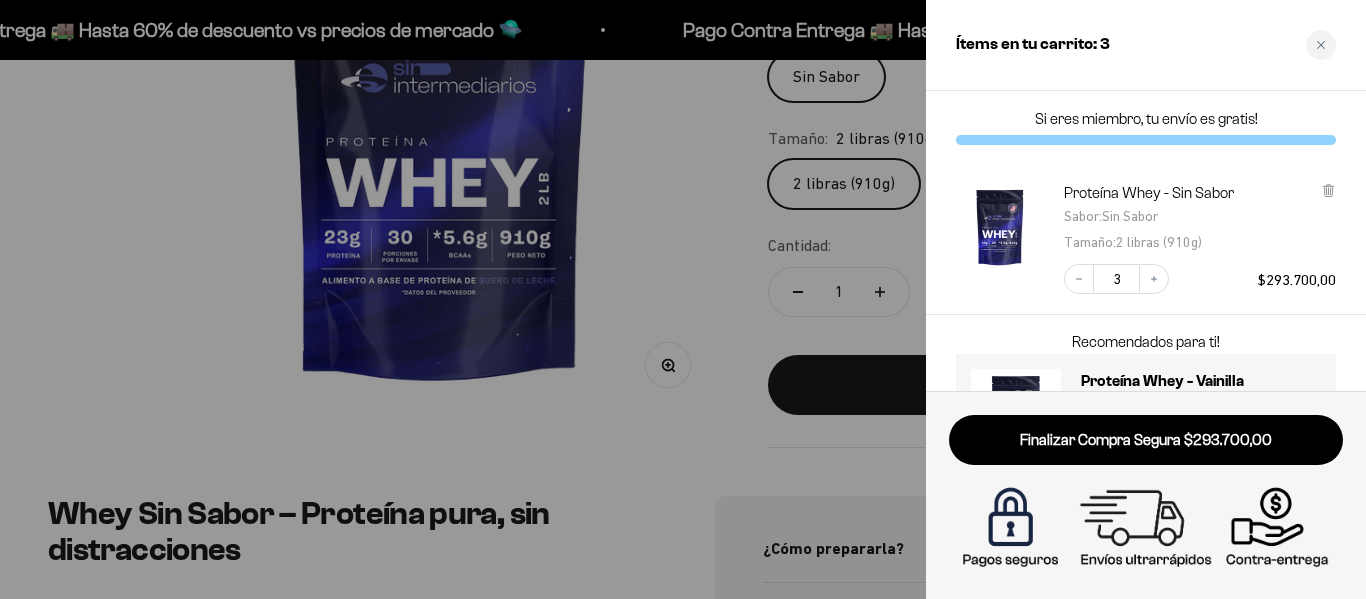 click at bounding box center [683, 299] 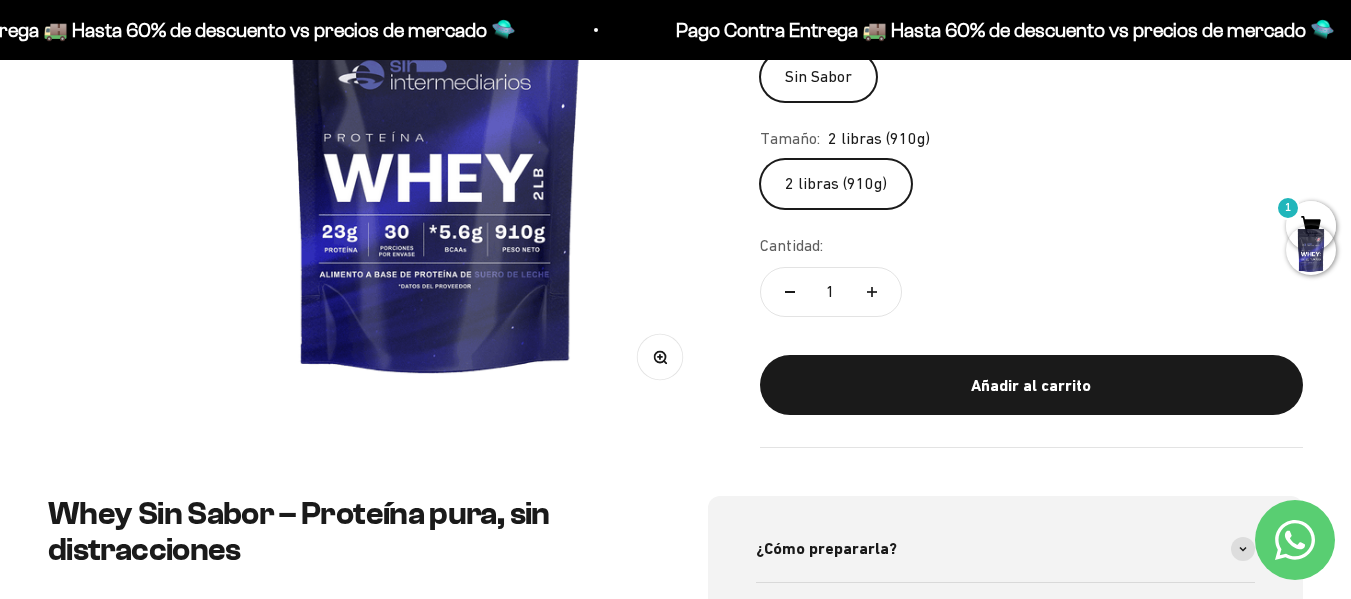click at bounding box center (1311, 250) 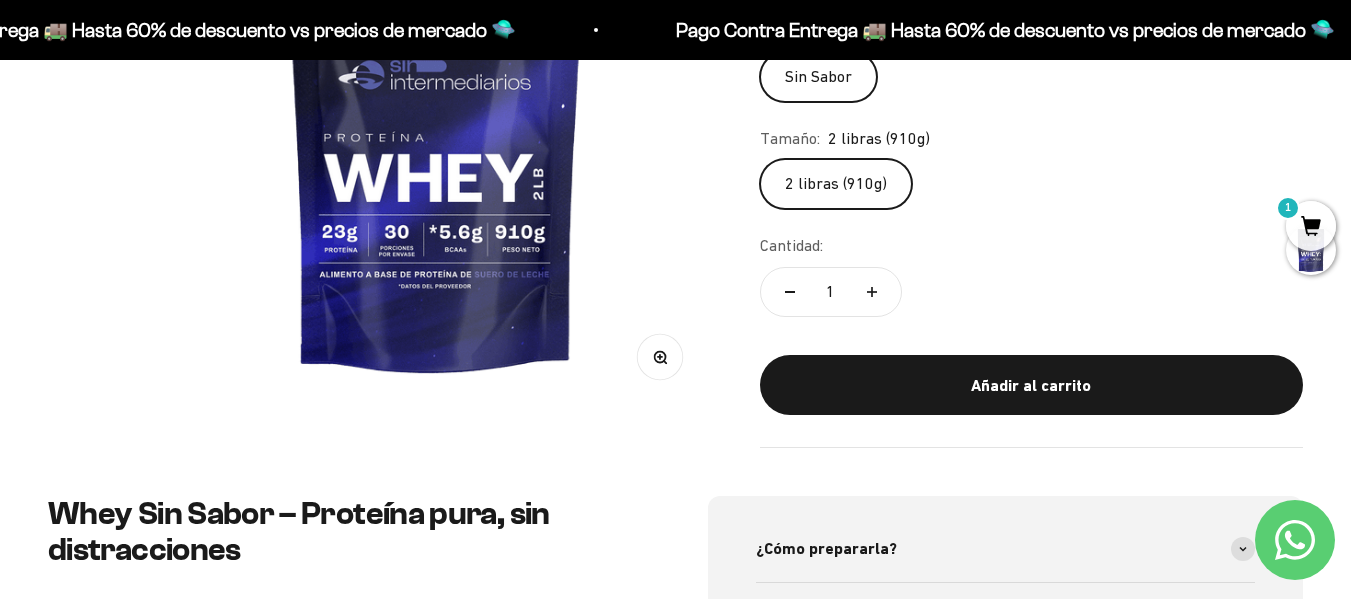 click on "1" at bounding box center [1311, 226] 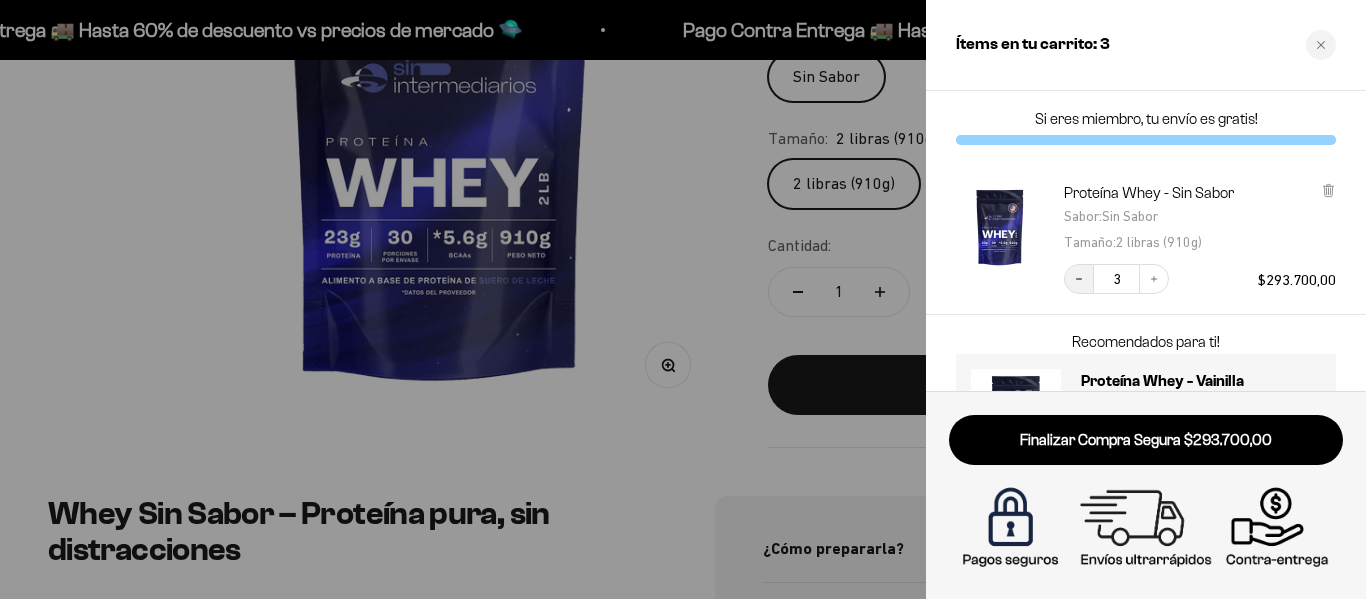 click 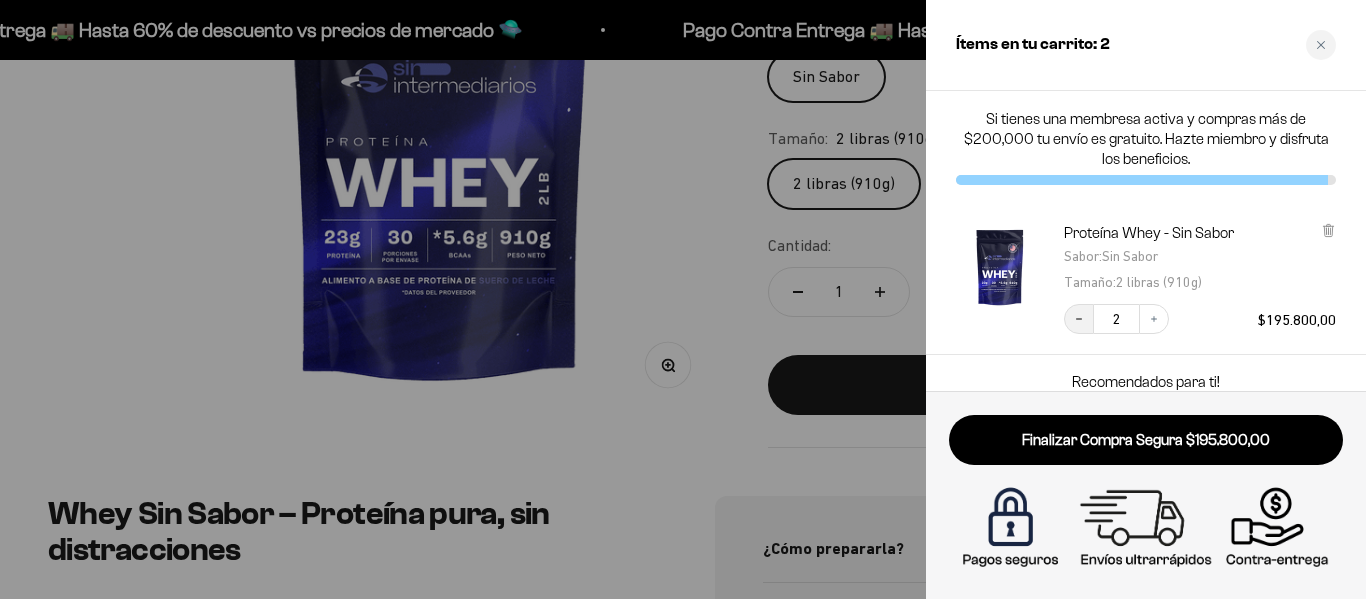 click 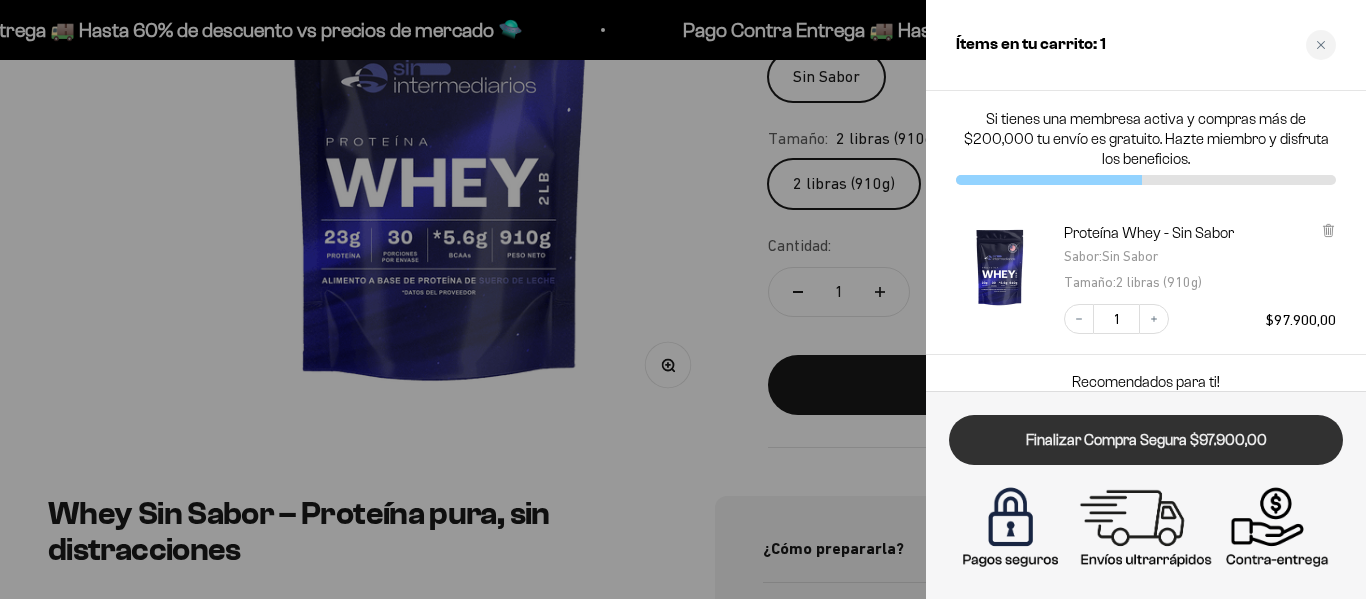 click on "Finalizar Compra Segura $97.900,00" at bounding box center (1146, 440) 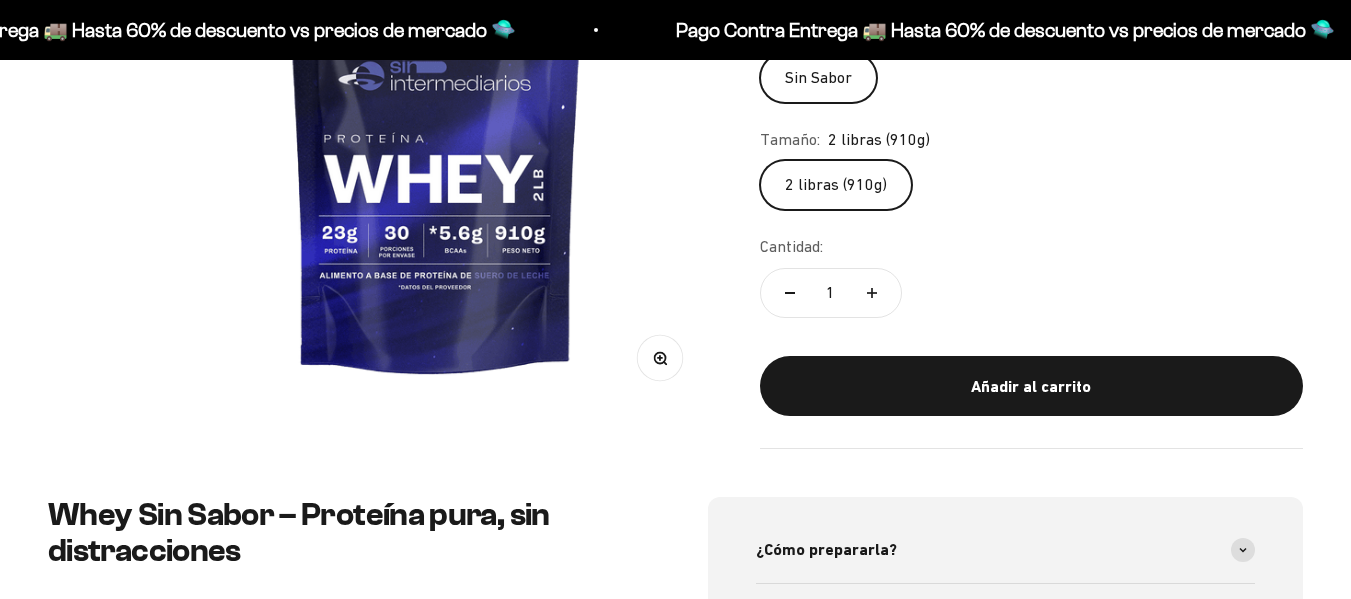 scroll, scrollTop: 399, scrollLeft: 0, axis: vertical 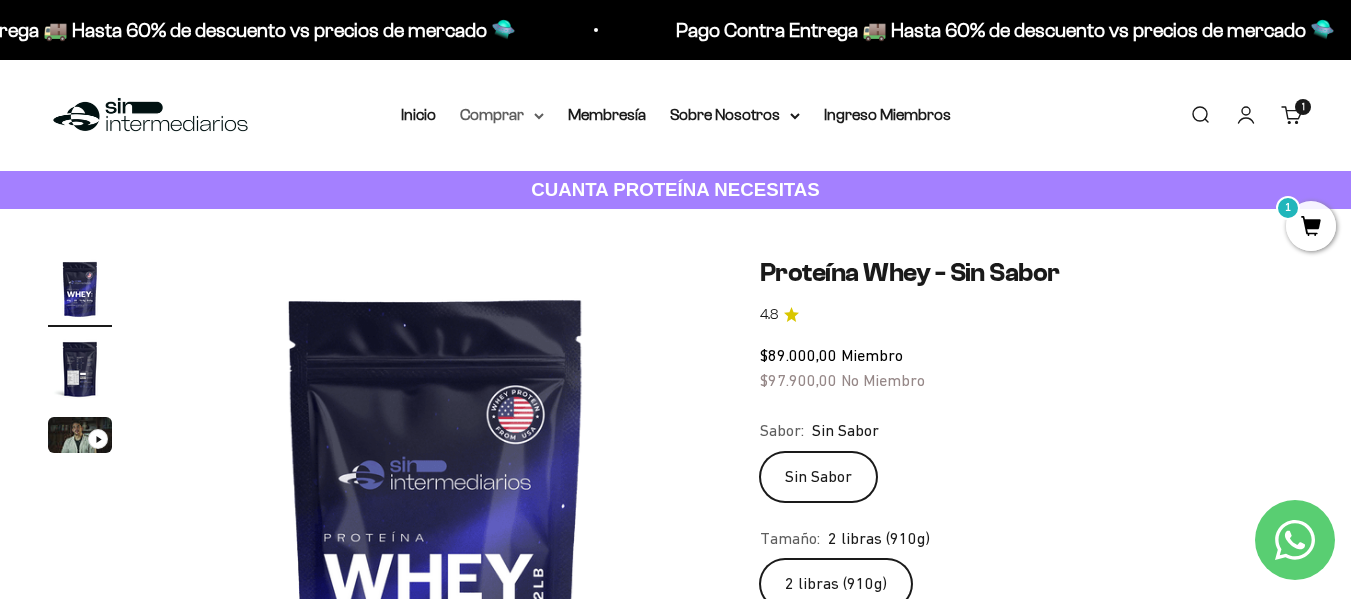 click on "Comprar" at bounding box center (502, 115) 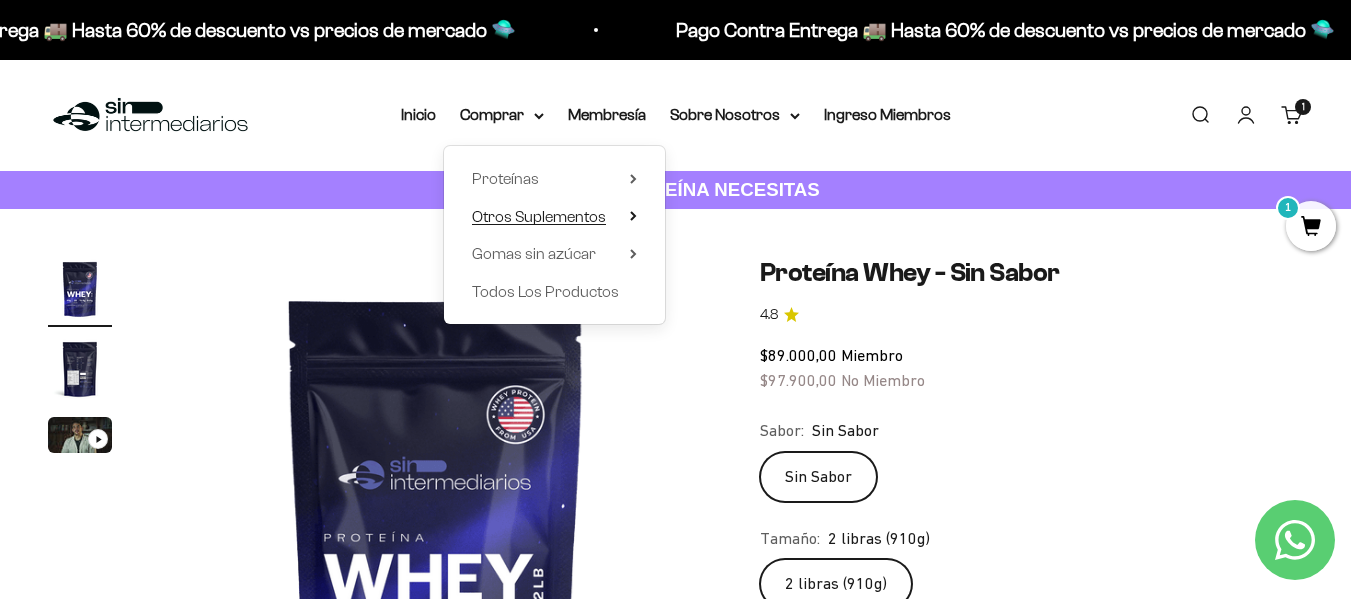 click on "Otros Suplementos" at bounding box center (539, 216) 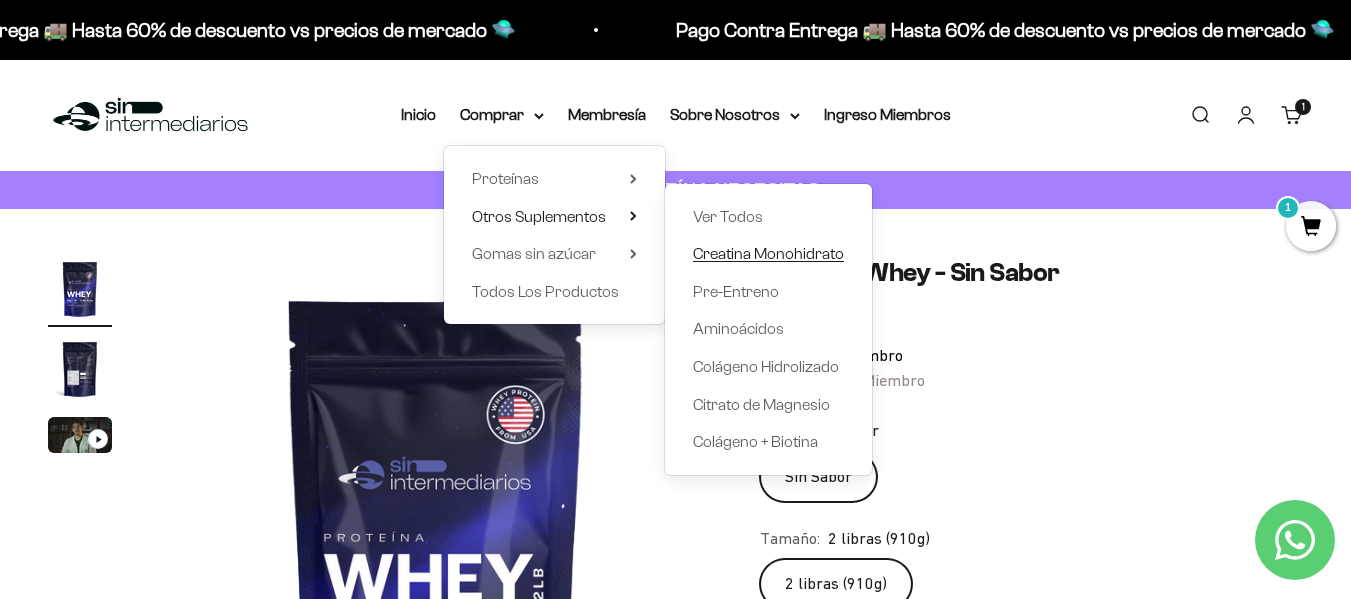 click on "Creatina Monohidrato" at bounding box center (768, 253) 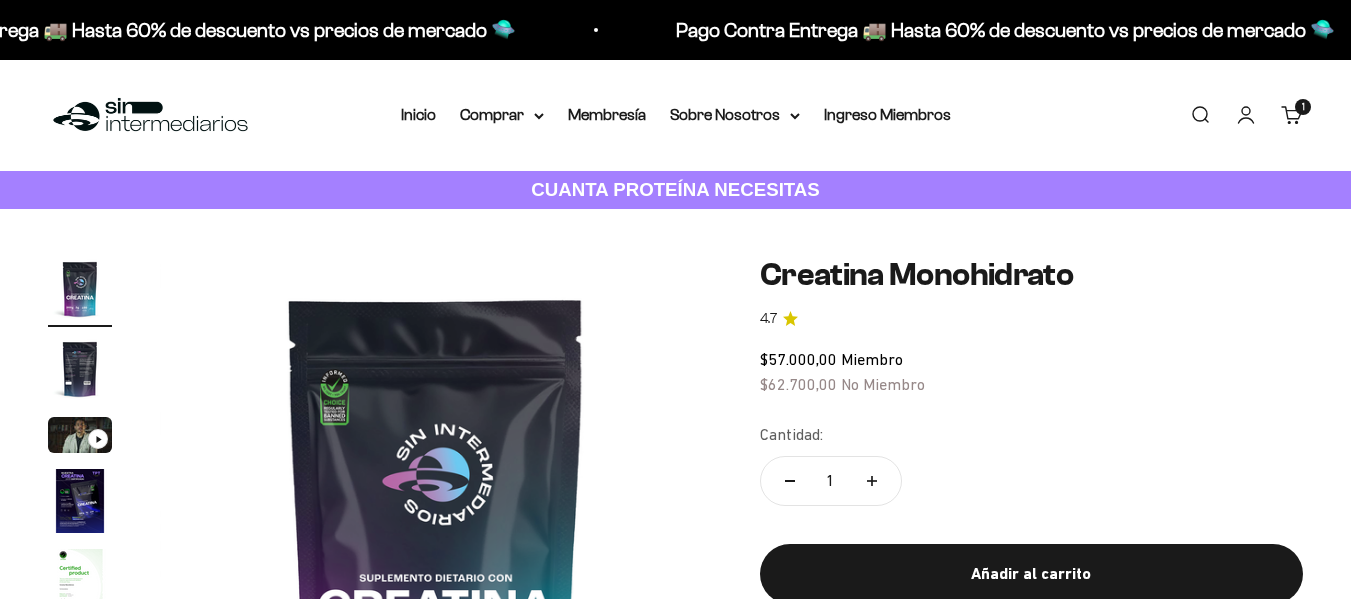 scroll, scrollTop: 0, scrollLeft: 0, axis: both 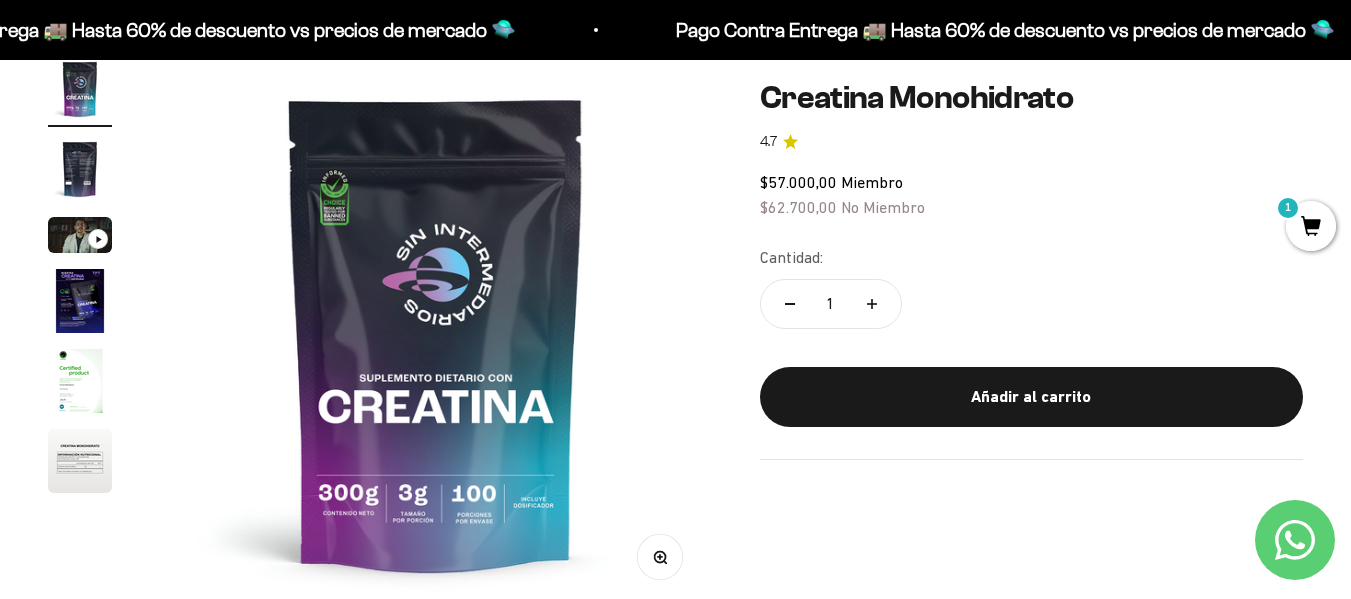 click at bounding box center (80, 301) 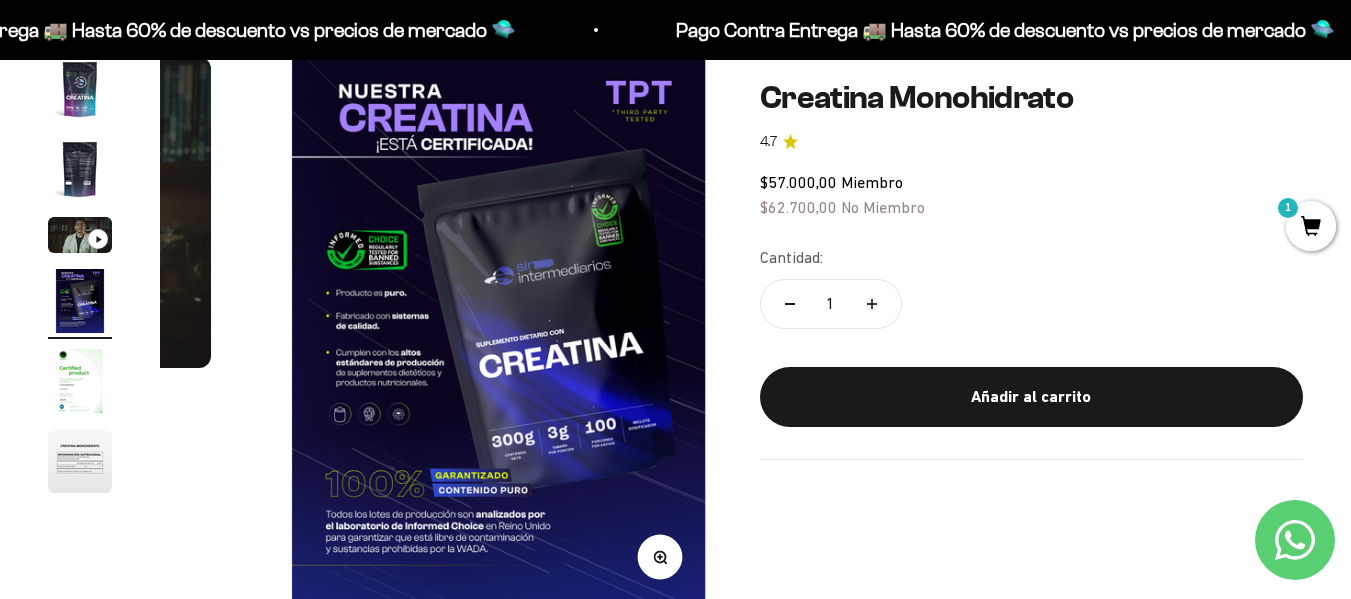 scroll, scrollTop: 0, scrollLeft: 1692, axis: horizontal 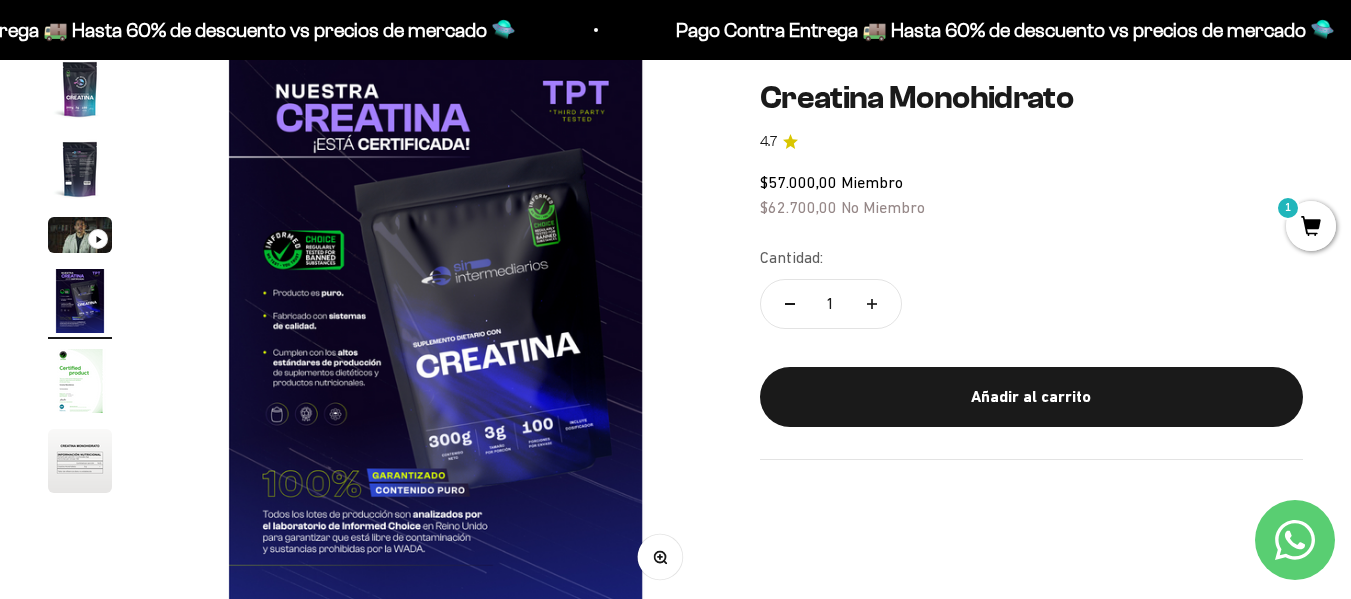 click at bounding box center [80, 381] 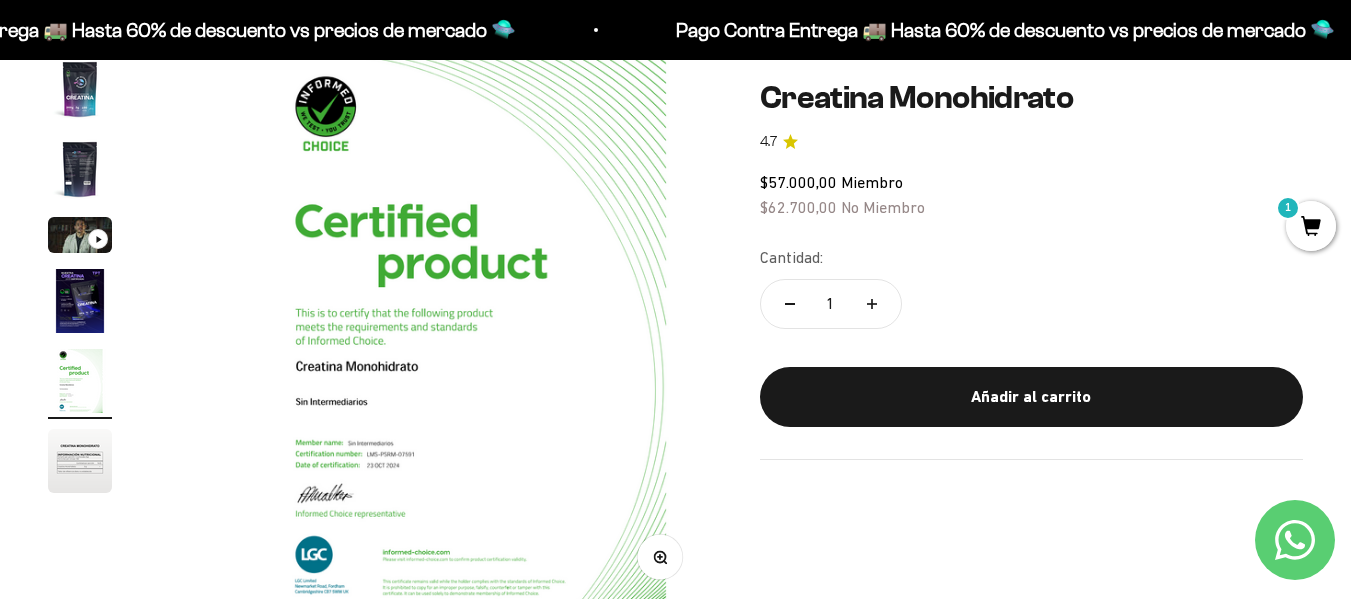 scroll, scrollTop: 0, scrollLeft: 2255, axis: horizontal 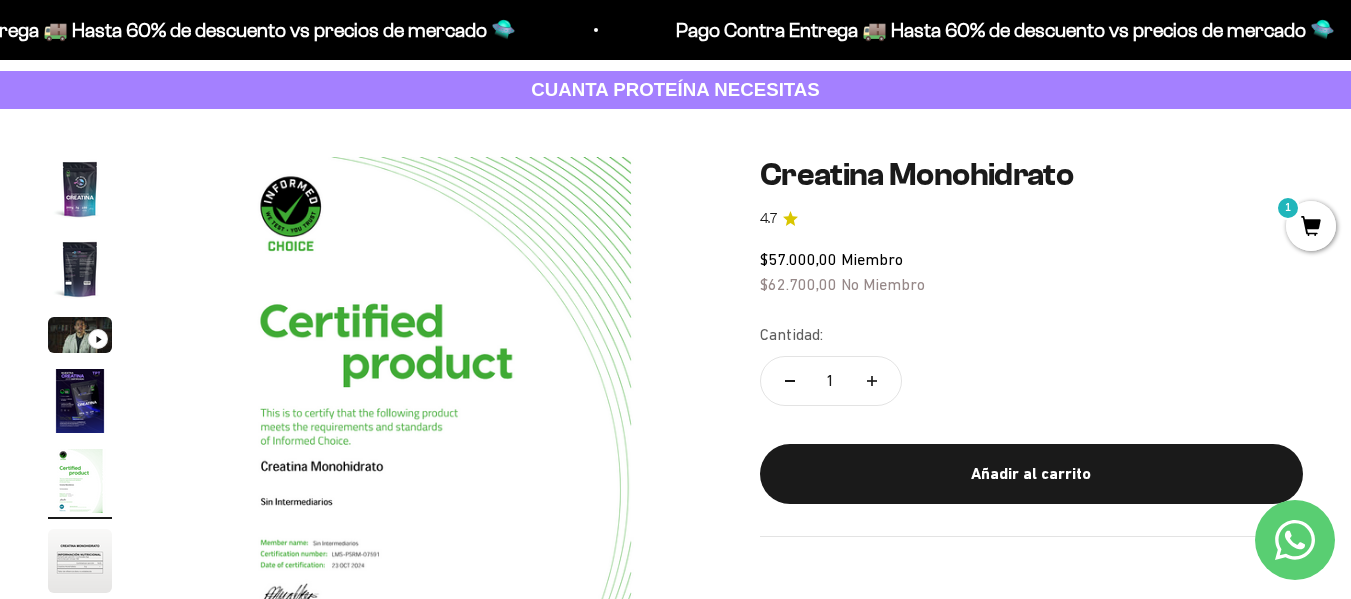 click at bounding box center [80, 189] 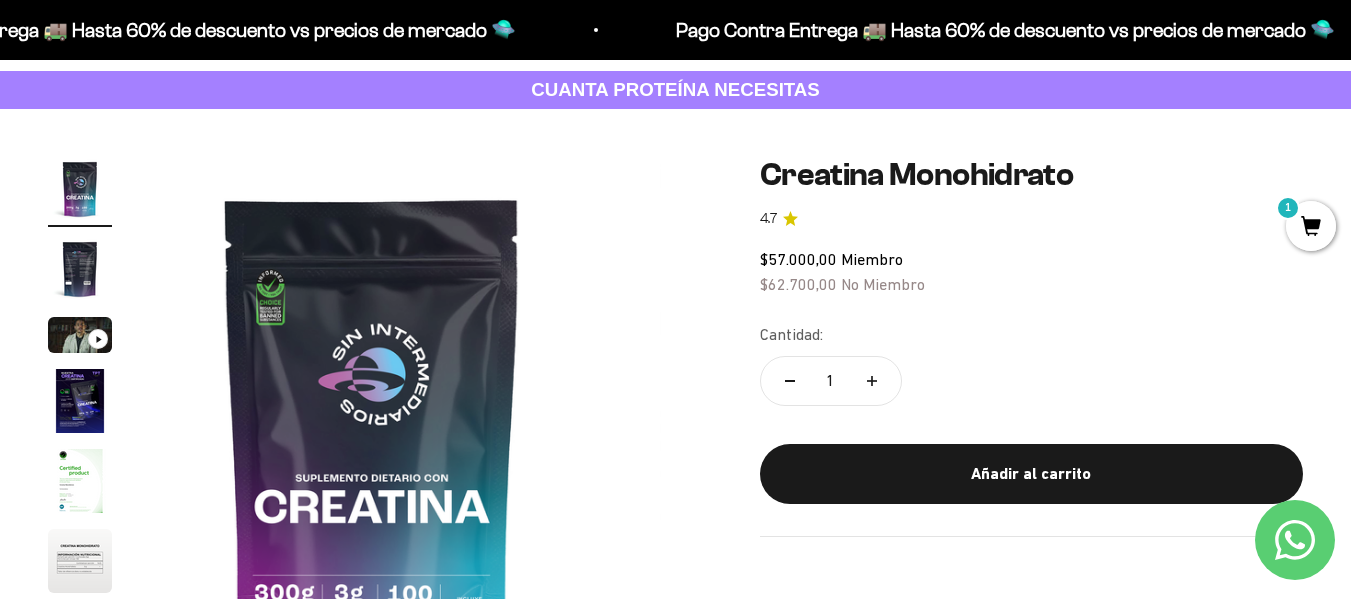 scroll, scrollTop: 0, scrollLeft: 0, axis: both 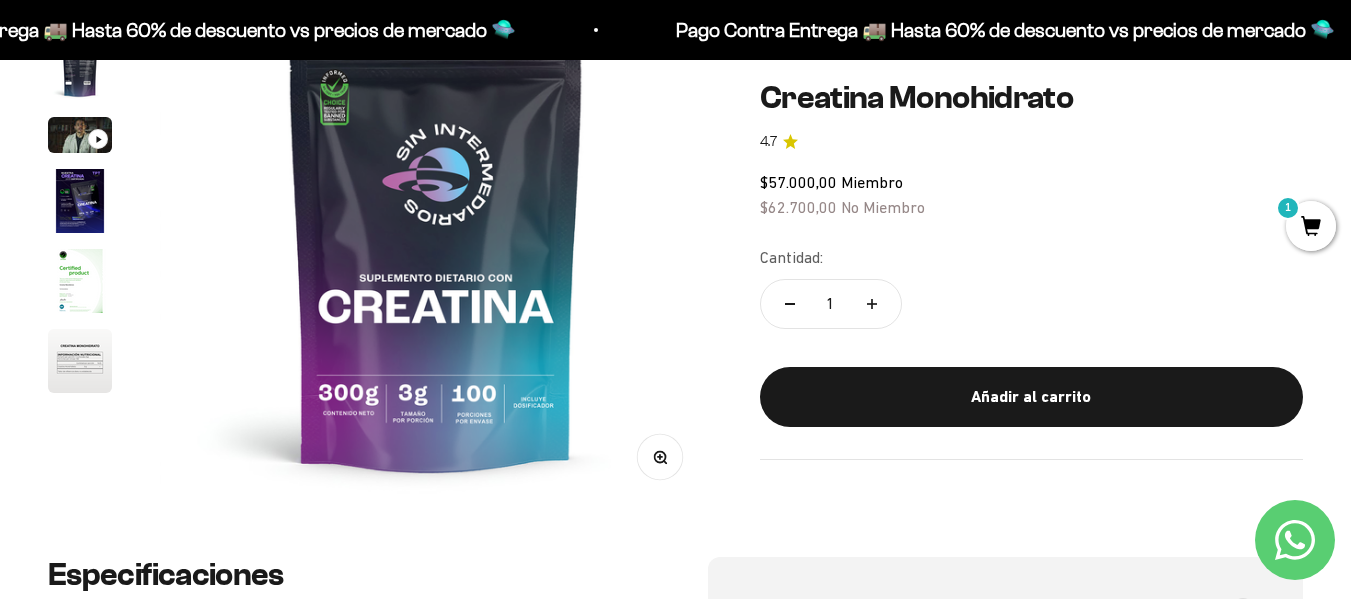 click at bounding box center [80, 361] 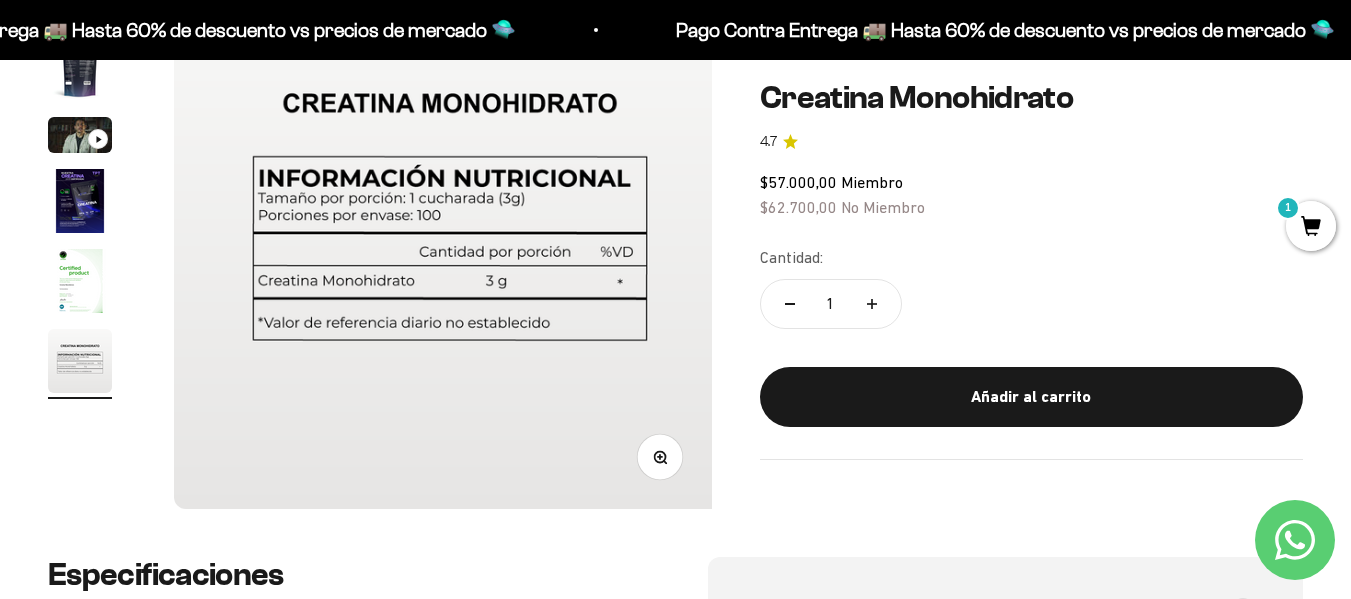 scroll, scrollTop: 0, scrollLeft: 2819, axis: horizontal 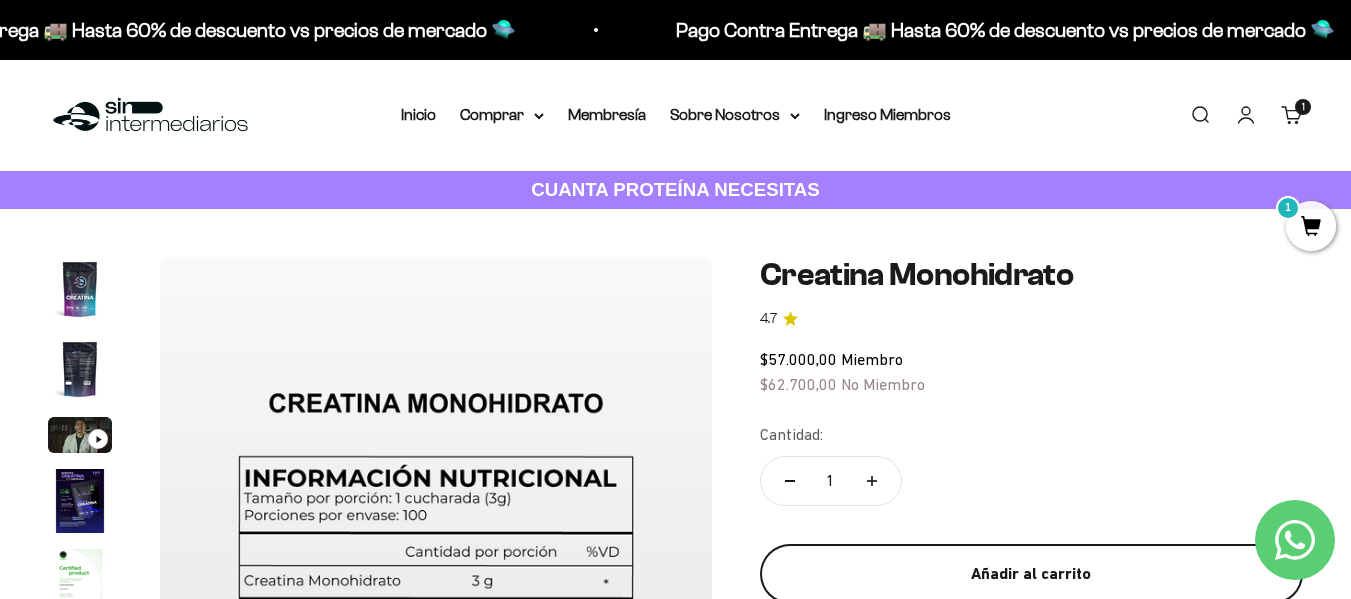 click on "Añadir al carrito" at bounding box center (1031, 574) 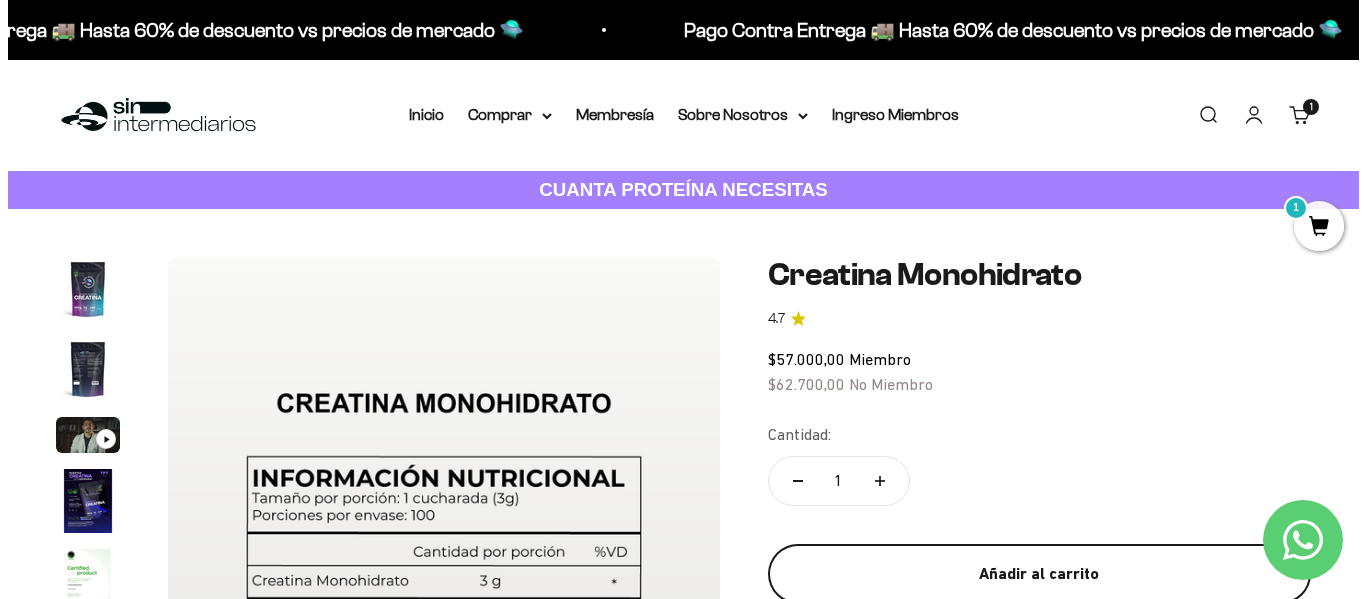 scroll, scrollTop: 0, scrollLeft: 2860, axis: horizontal 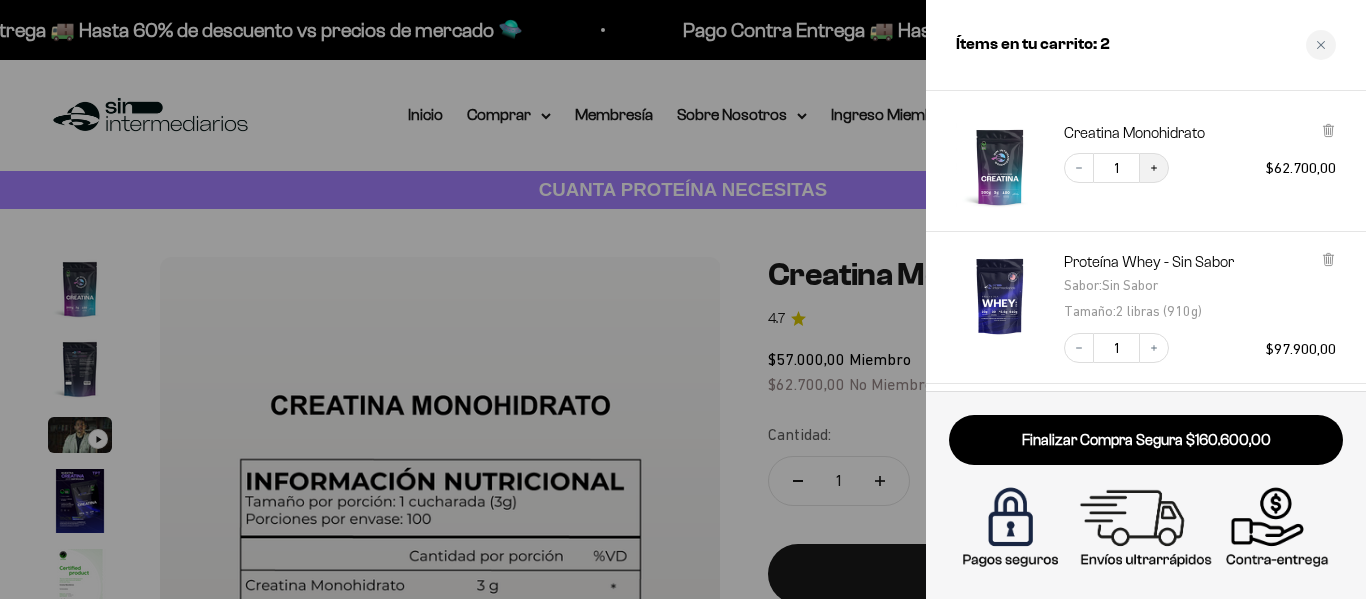 click 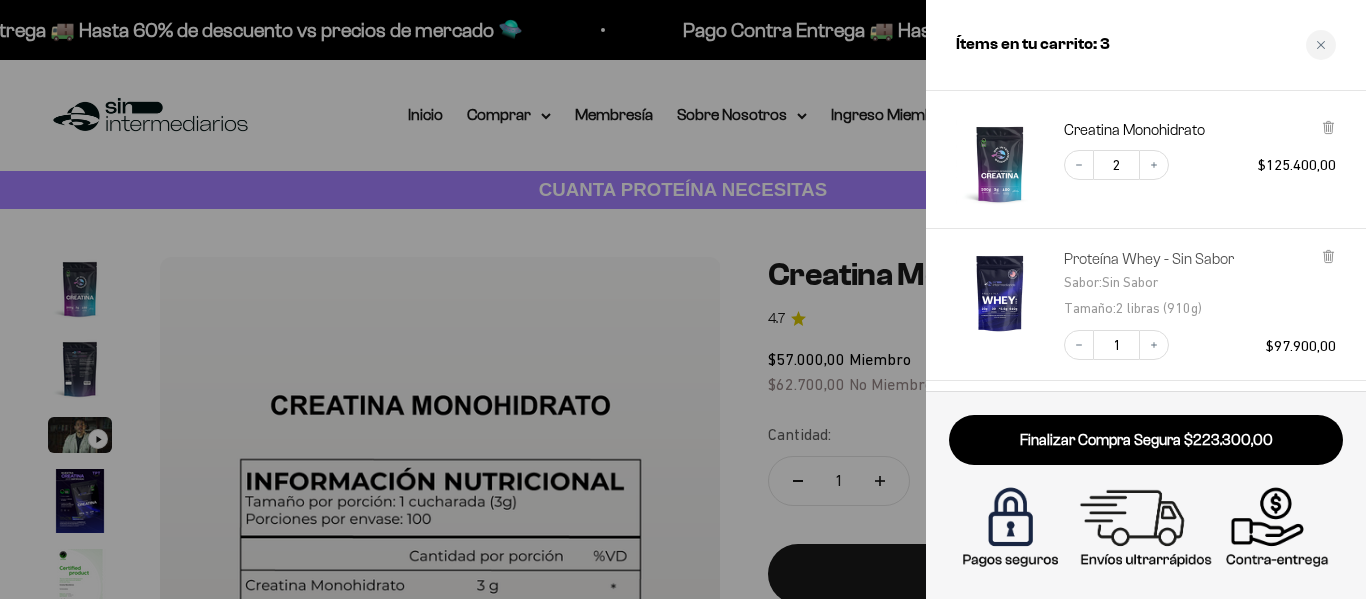 scroll, scrollTop: 0, scrollLeft: 0, axis: both 